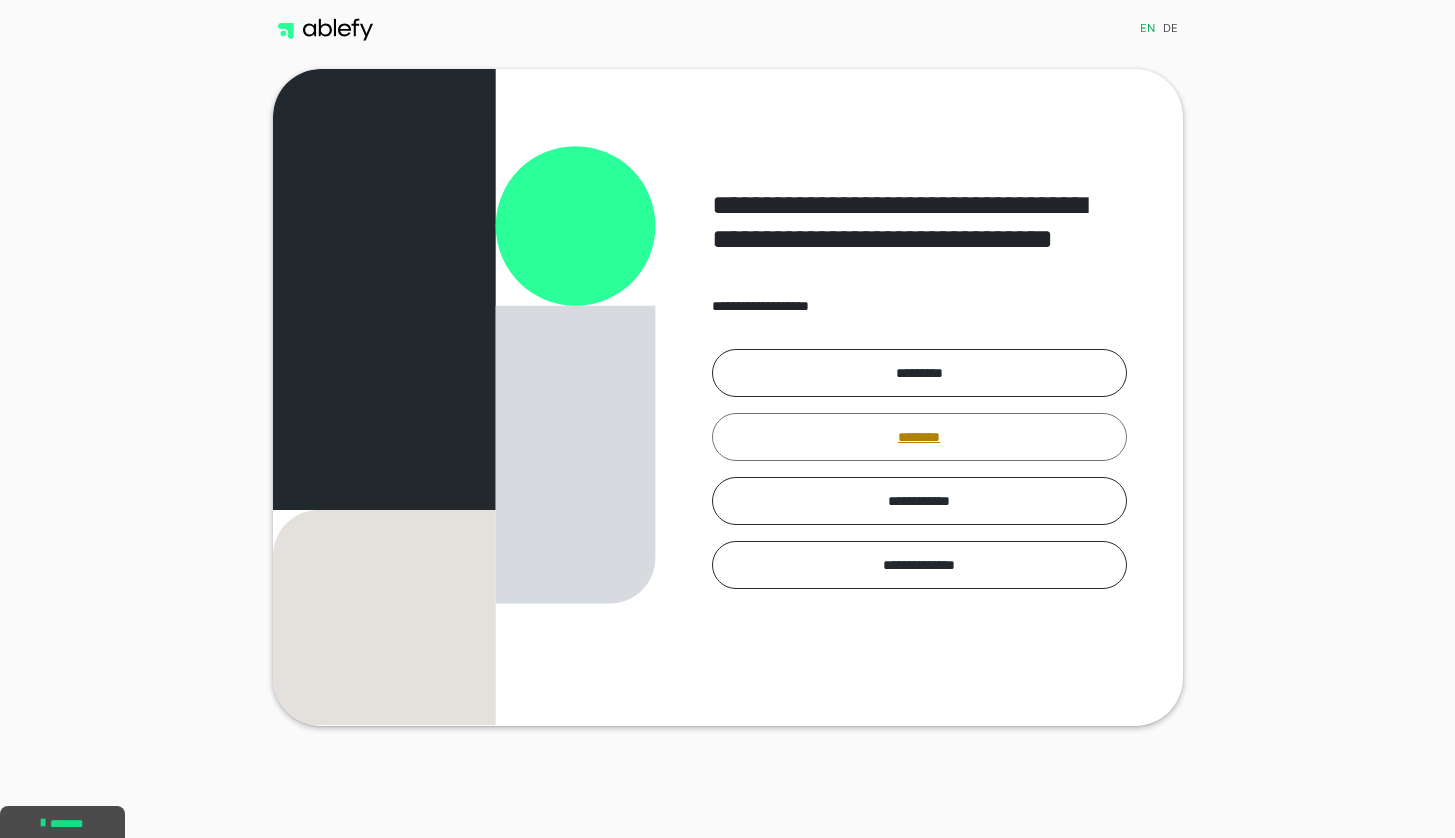 scroll, scrollTop: 0, scrollLeft: 0, axis: both 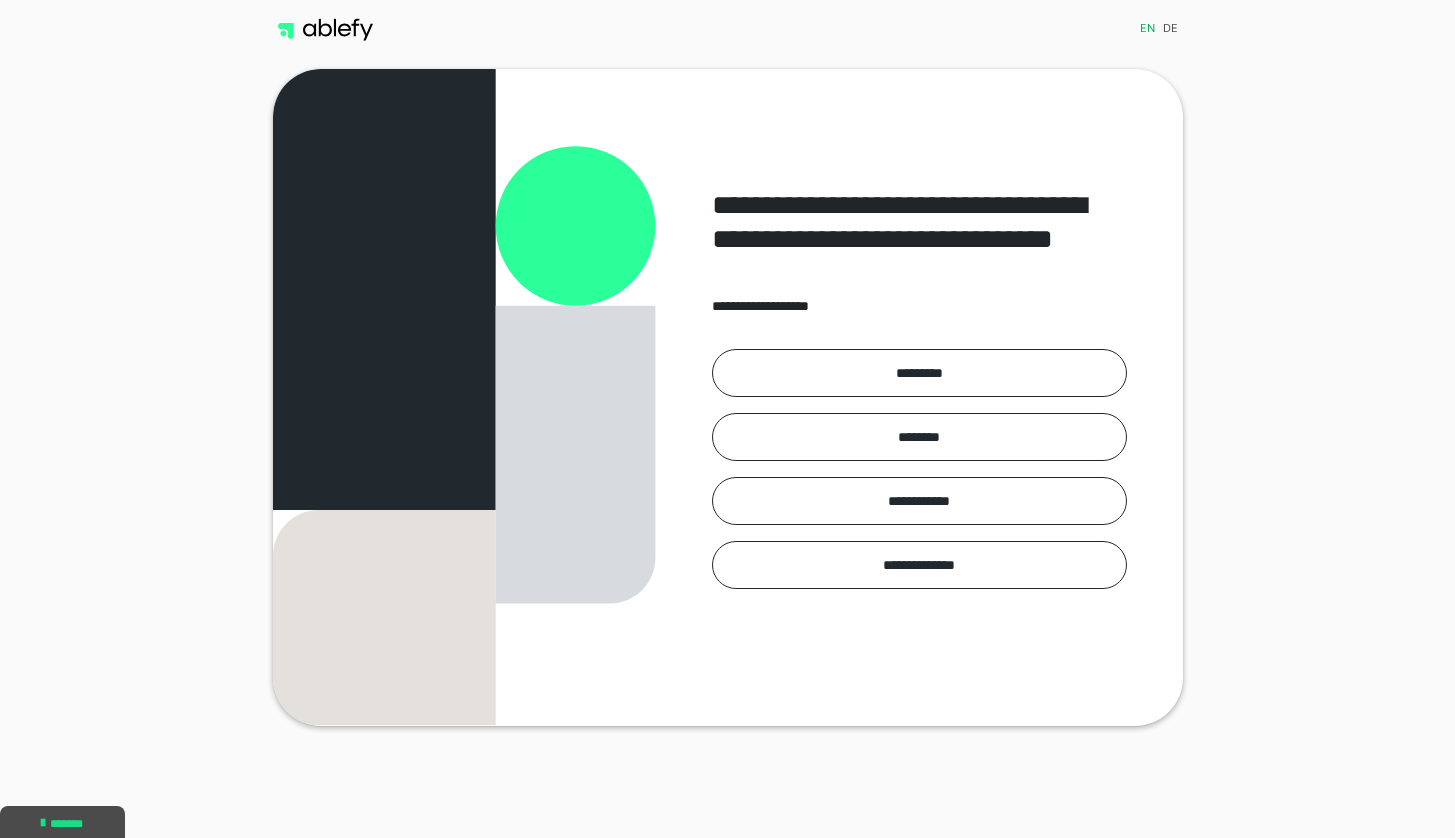 click on "**********" at bounding box center [919, 397] 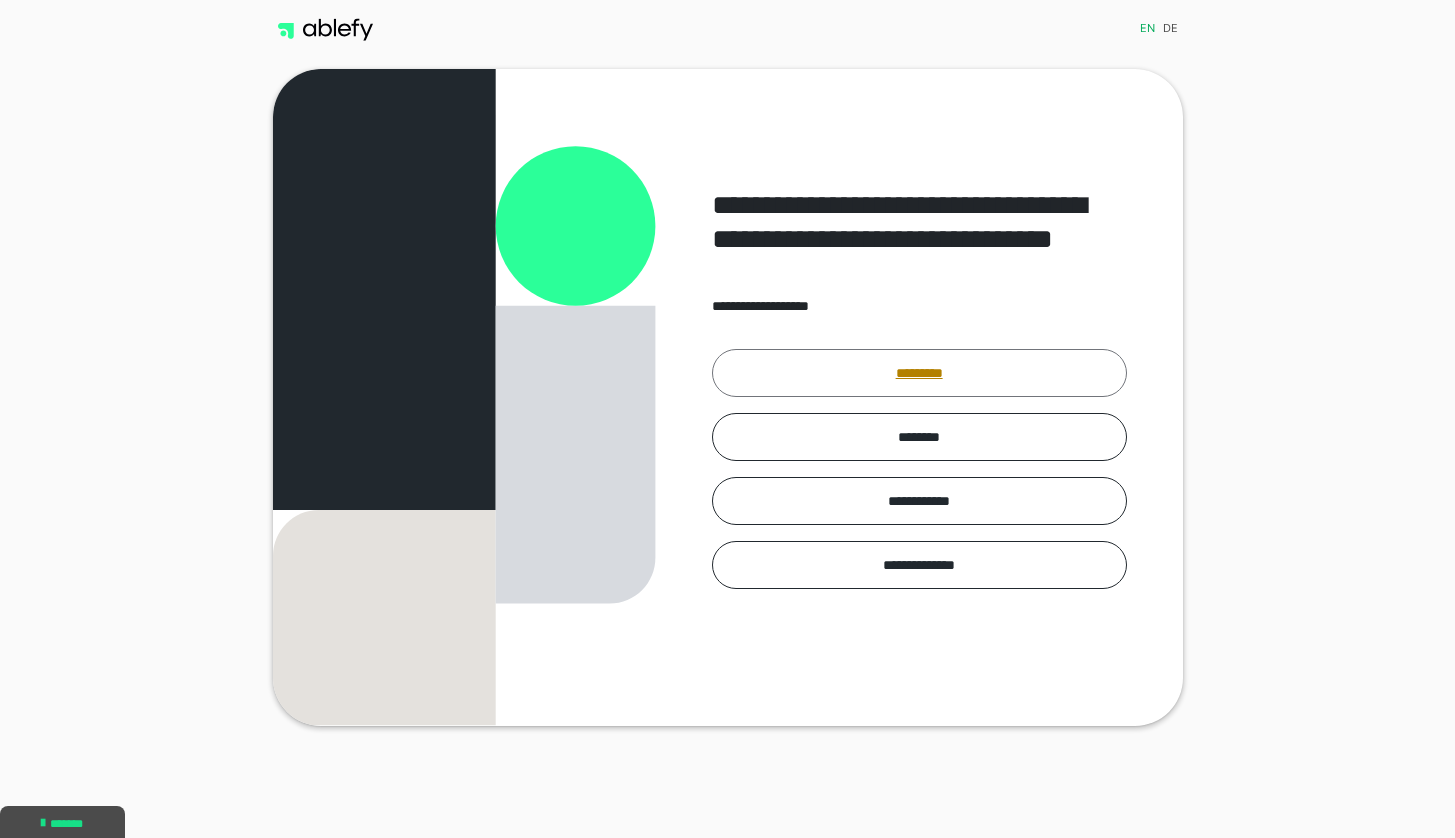click on "*********" at bounding box center [919, 373] 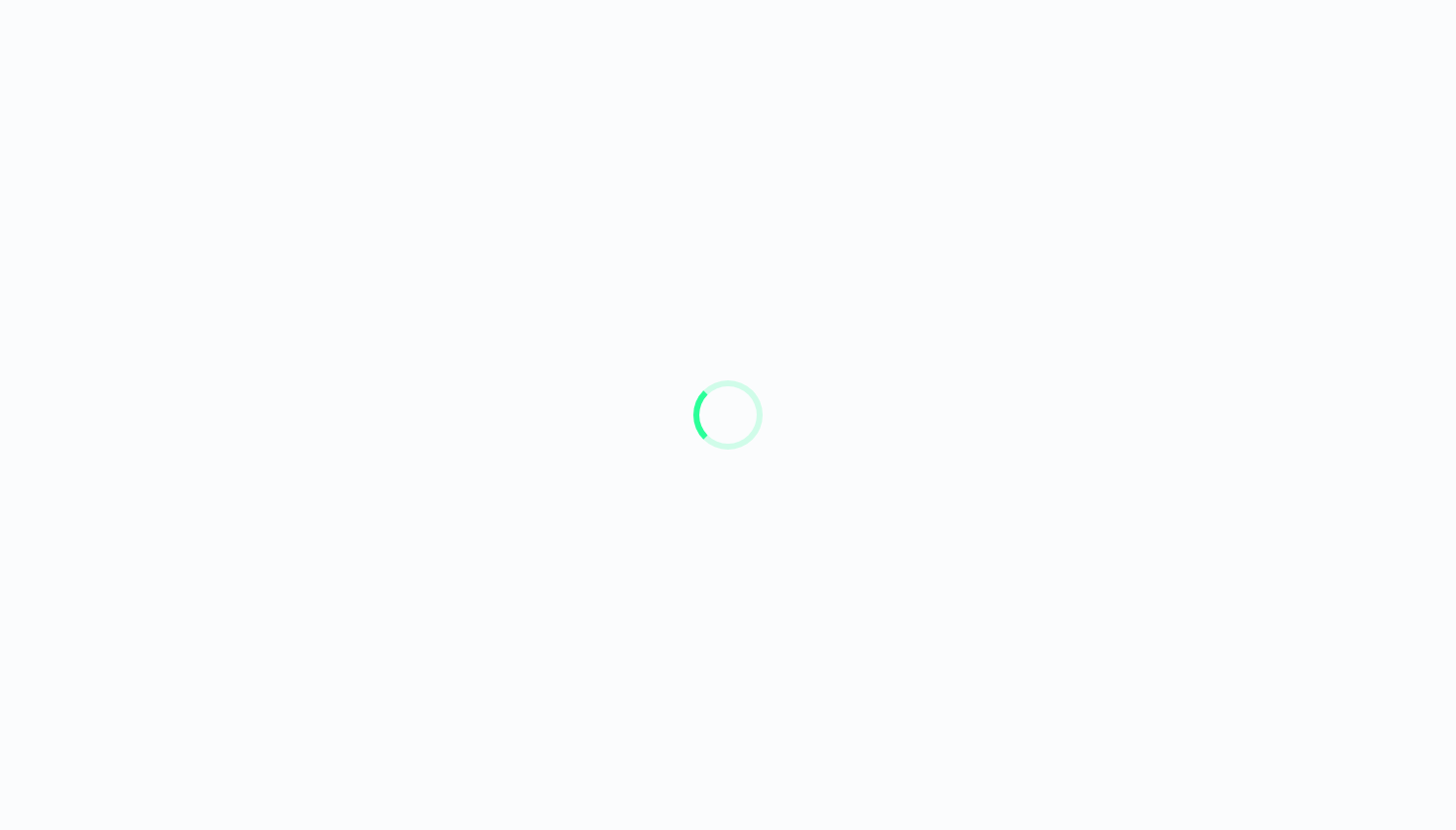 scroll, scrollTop: 0, scrollLeft: 0, axis: both 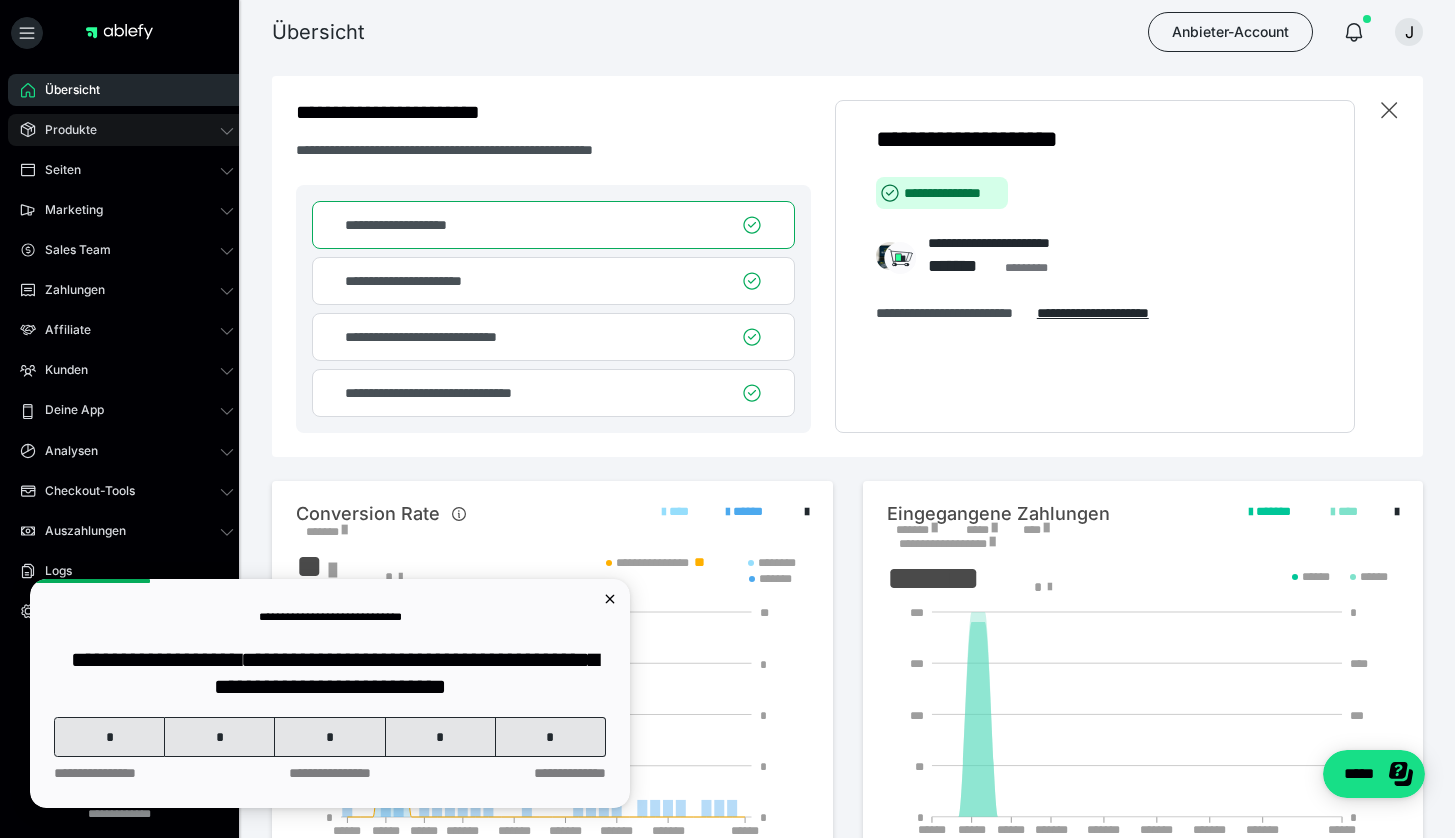 click on "Produkte" at bounding box center [64, 130] 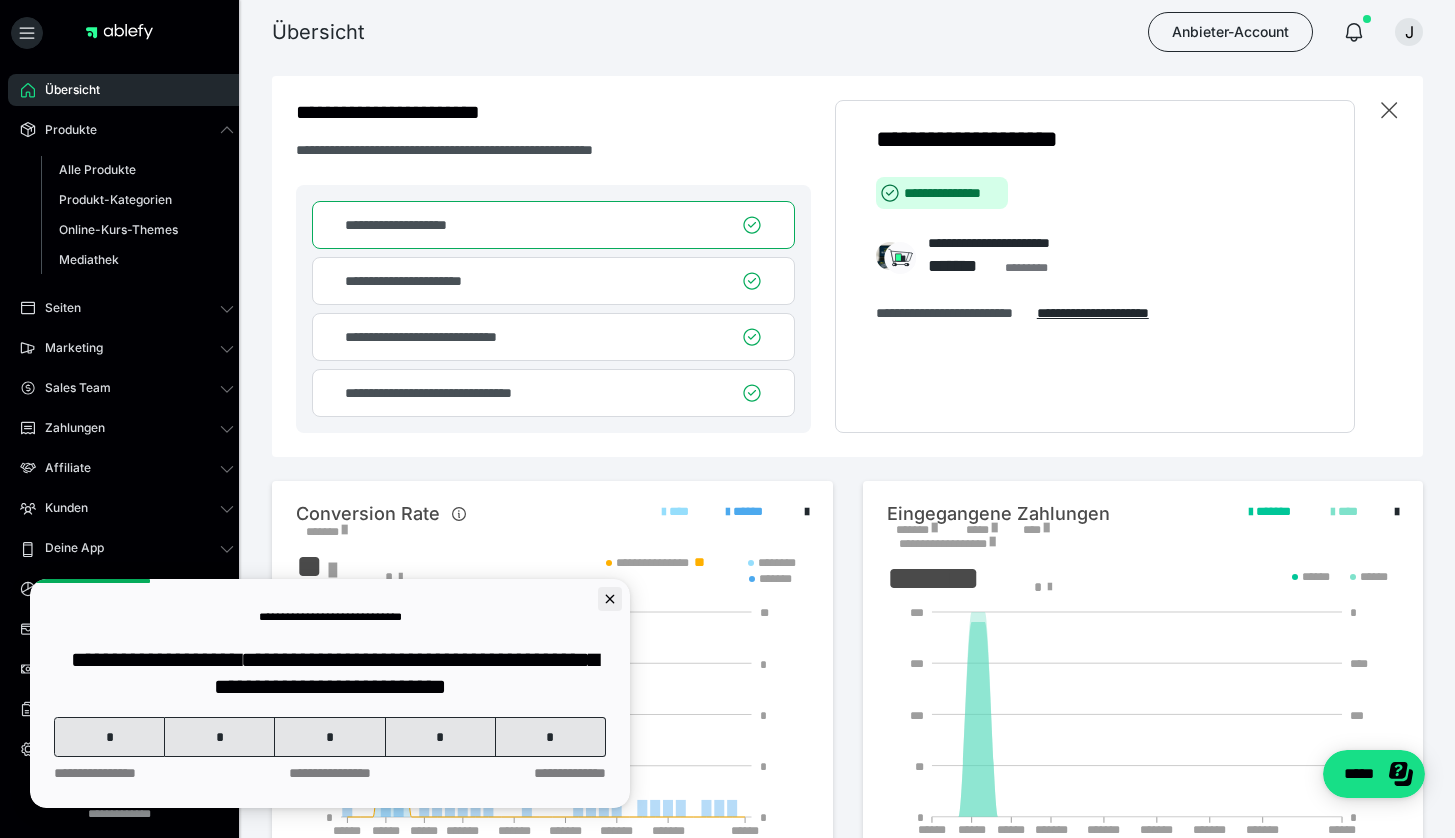 click 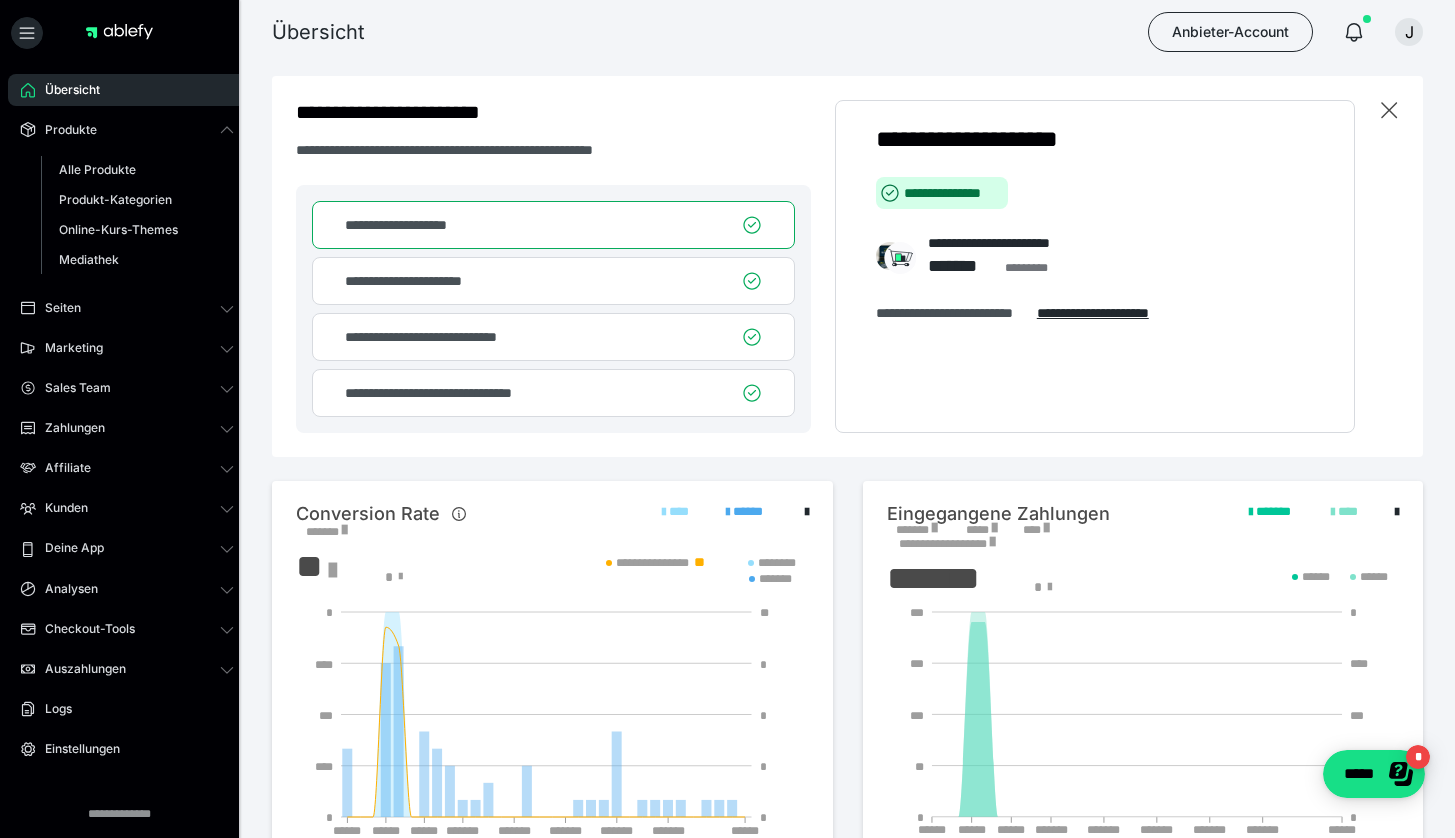 scroll, scrollTop: 0, scrollLeft: 0, axis: both 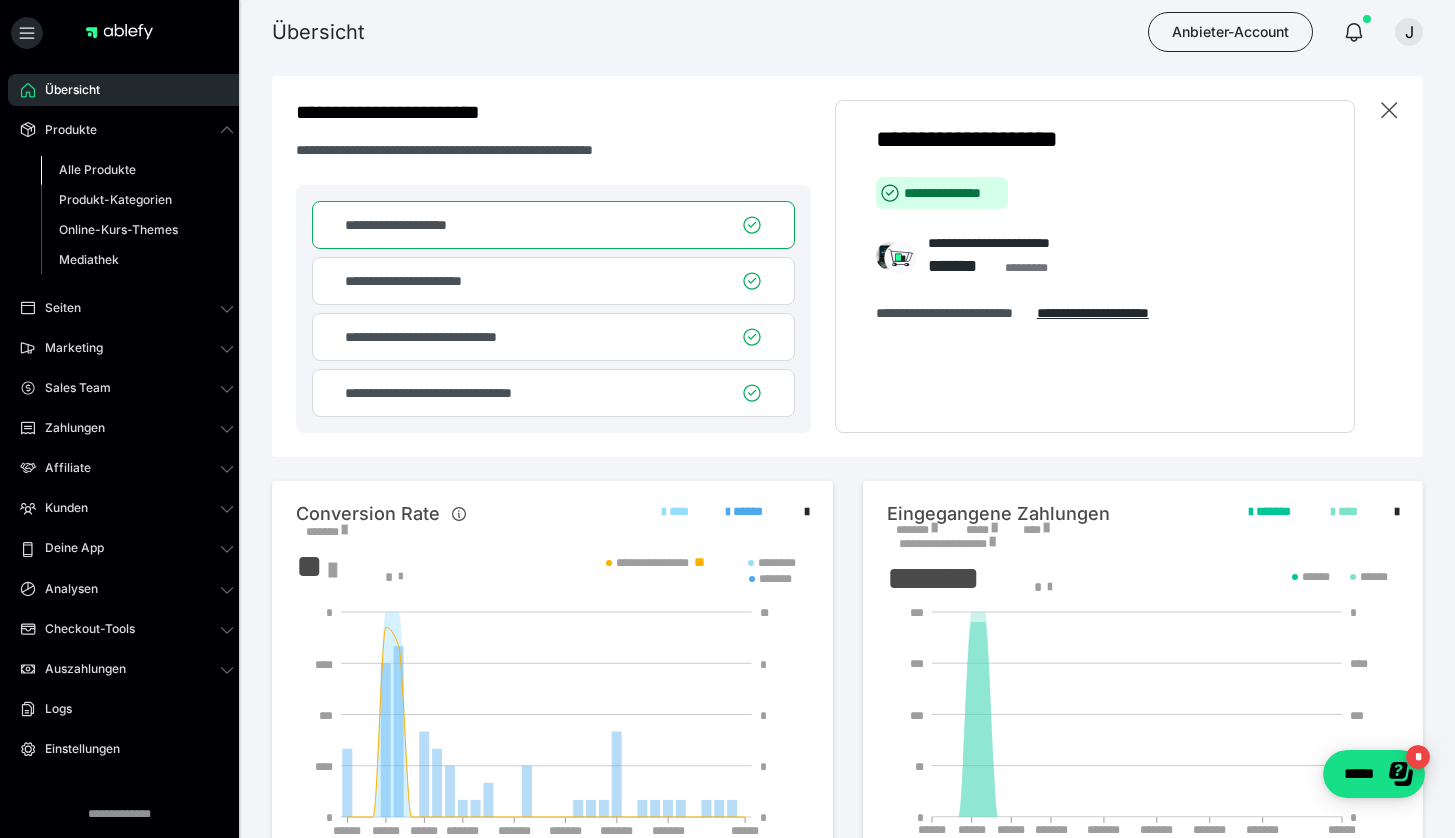 click on "Alle Produkte" at bounding box center [97, 169] 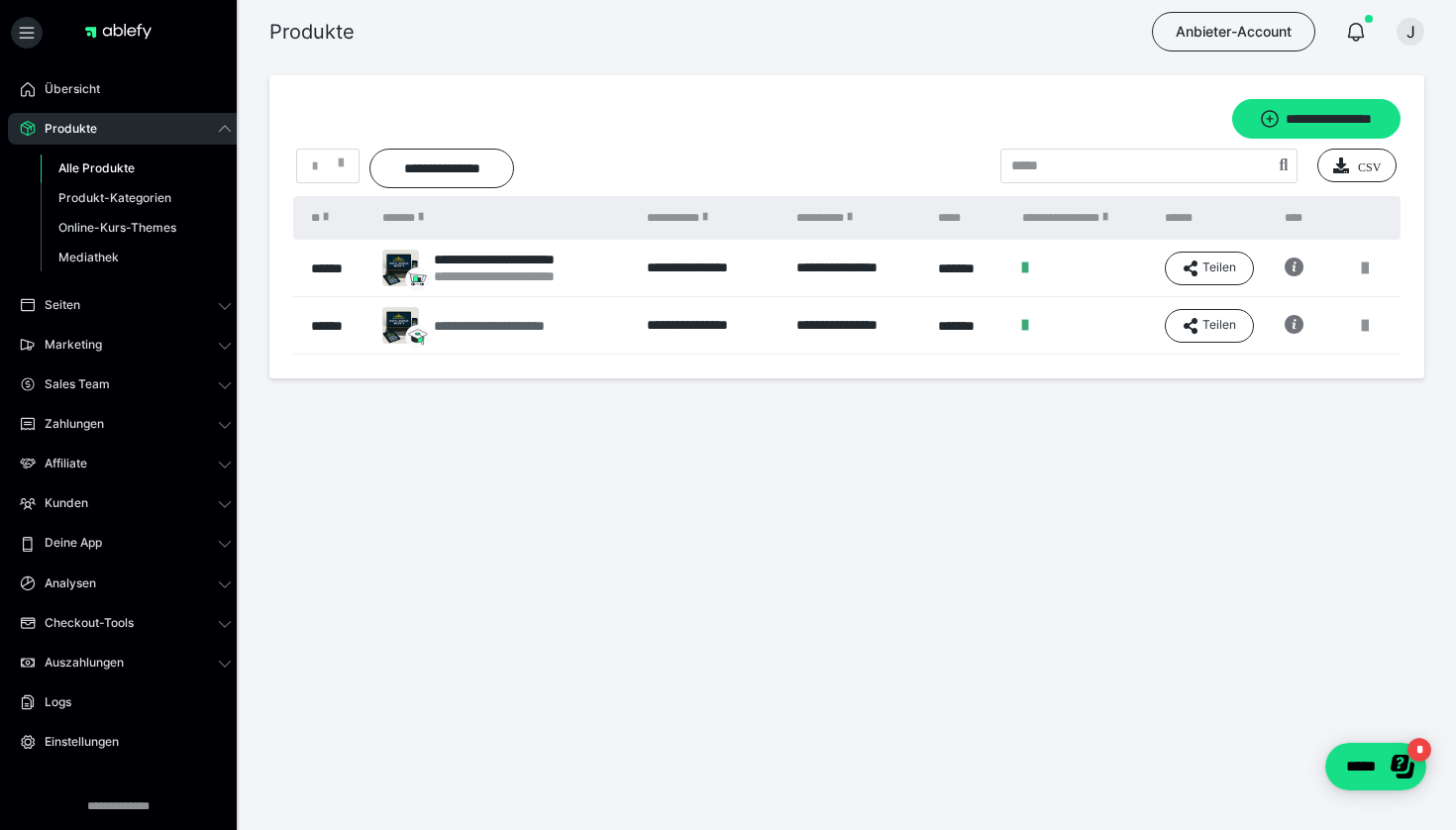 click on "**********" at bounding box center [511, 326] 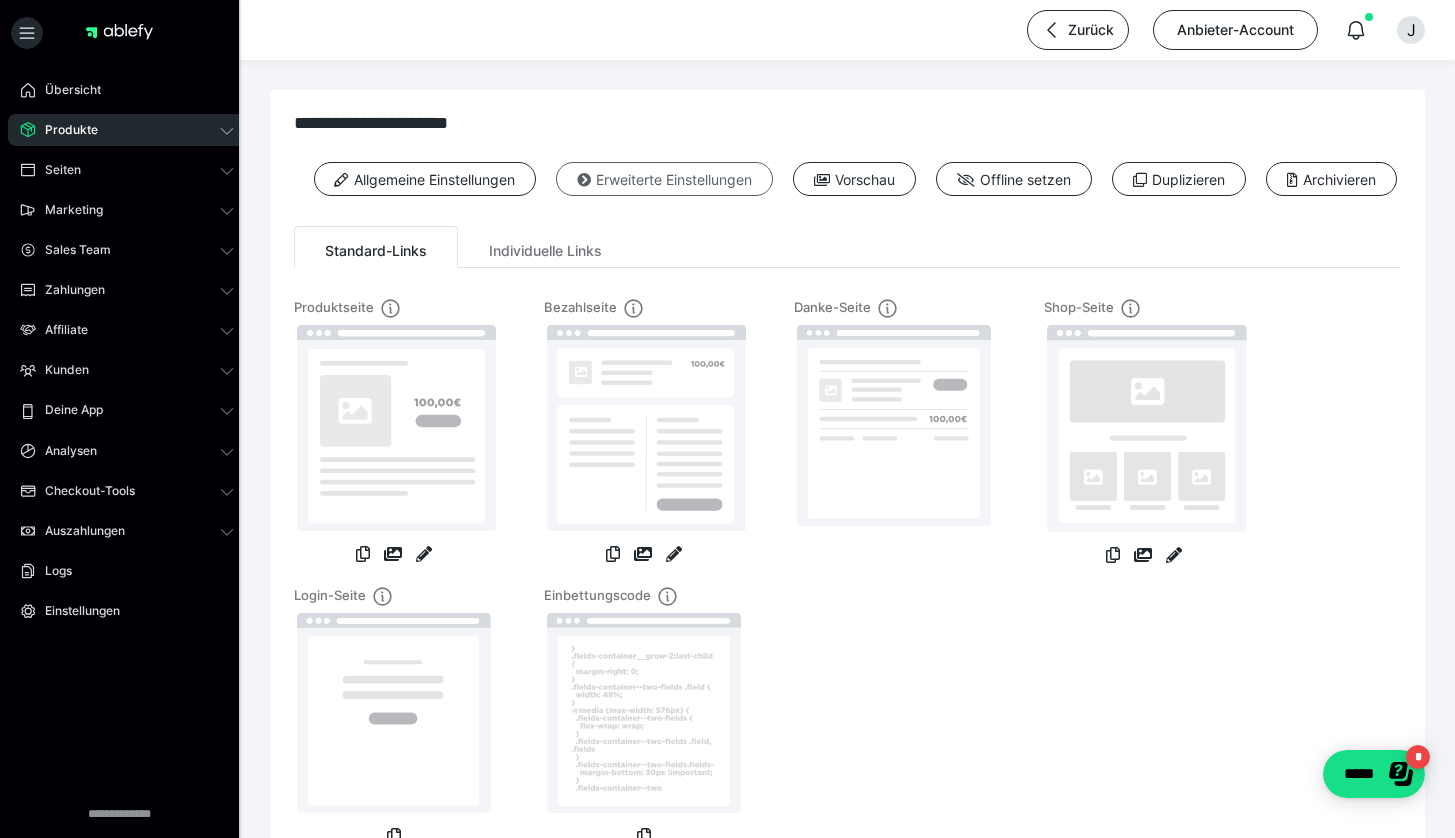 click on "Erweiterte Einstellungen" at bounding box center (664, 179) 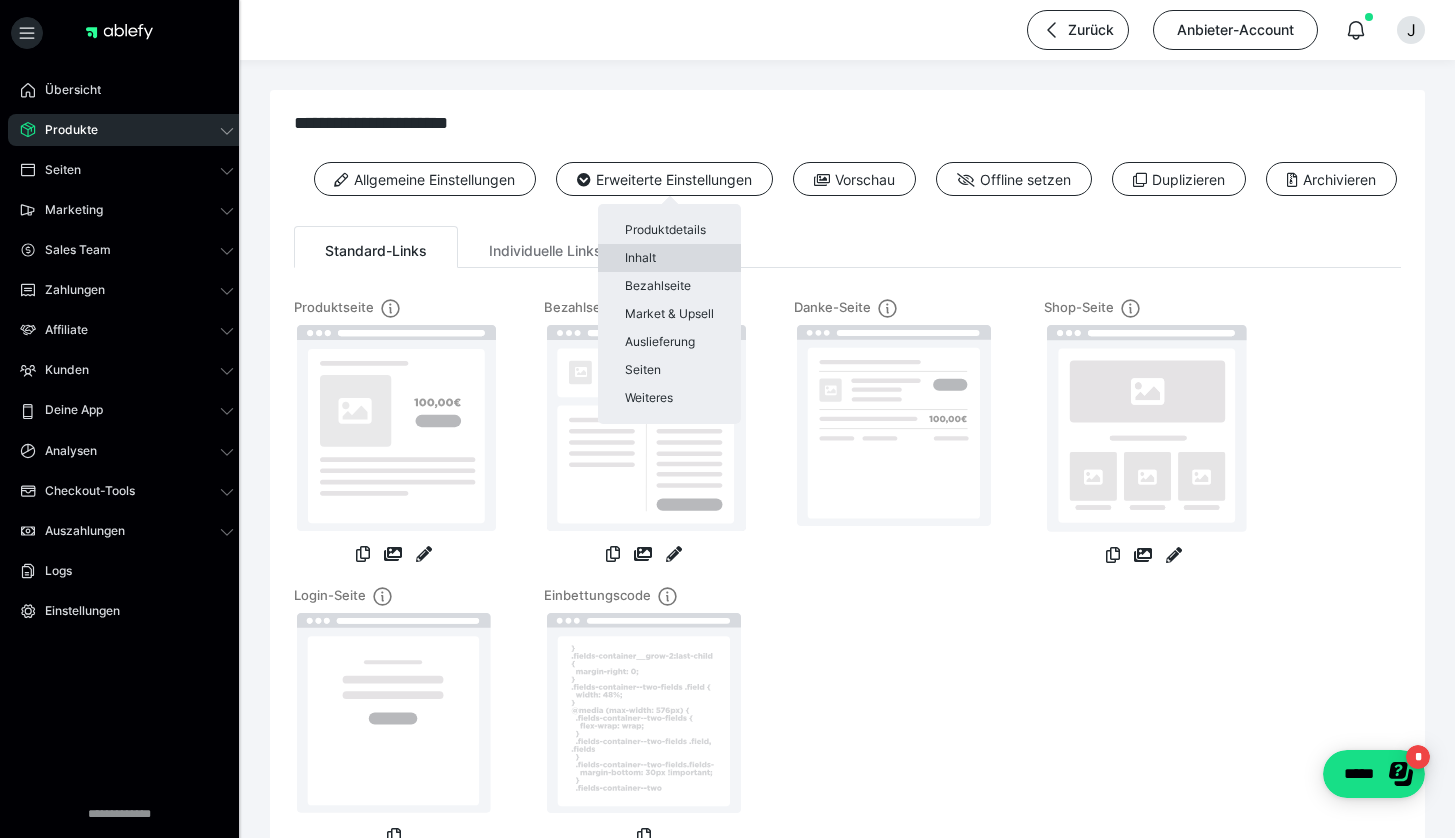 click on "Inhalt" at bounding box center [669, 258] 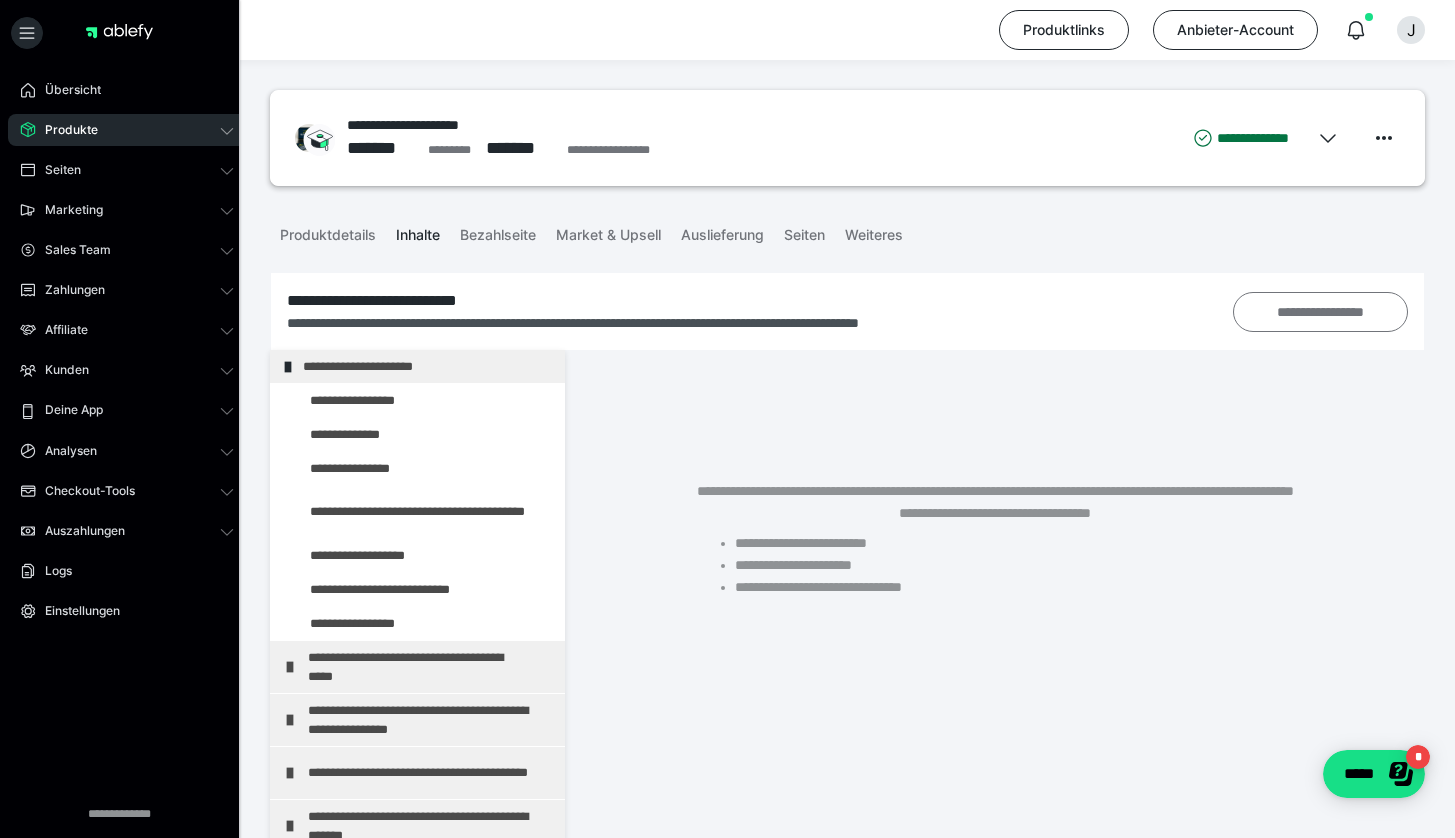 click on "**********" at bounding box center (1321, 312) 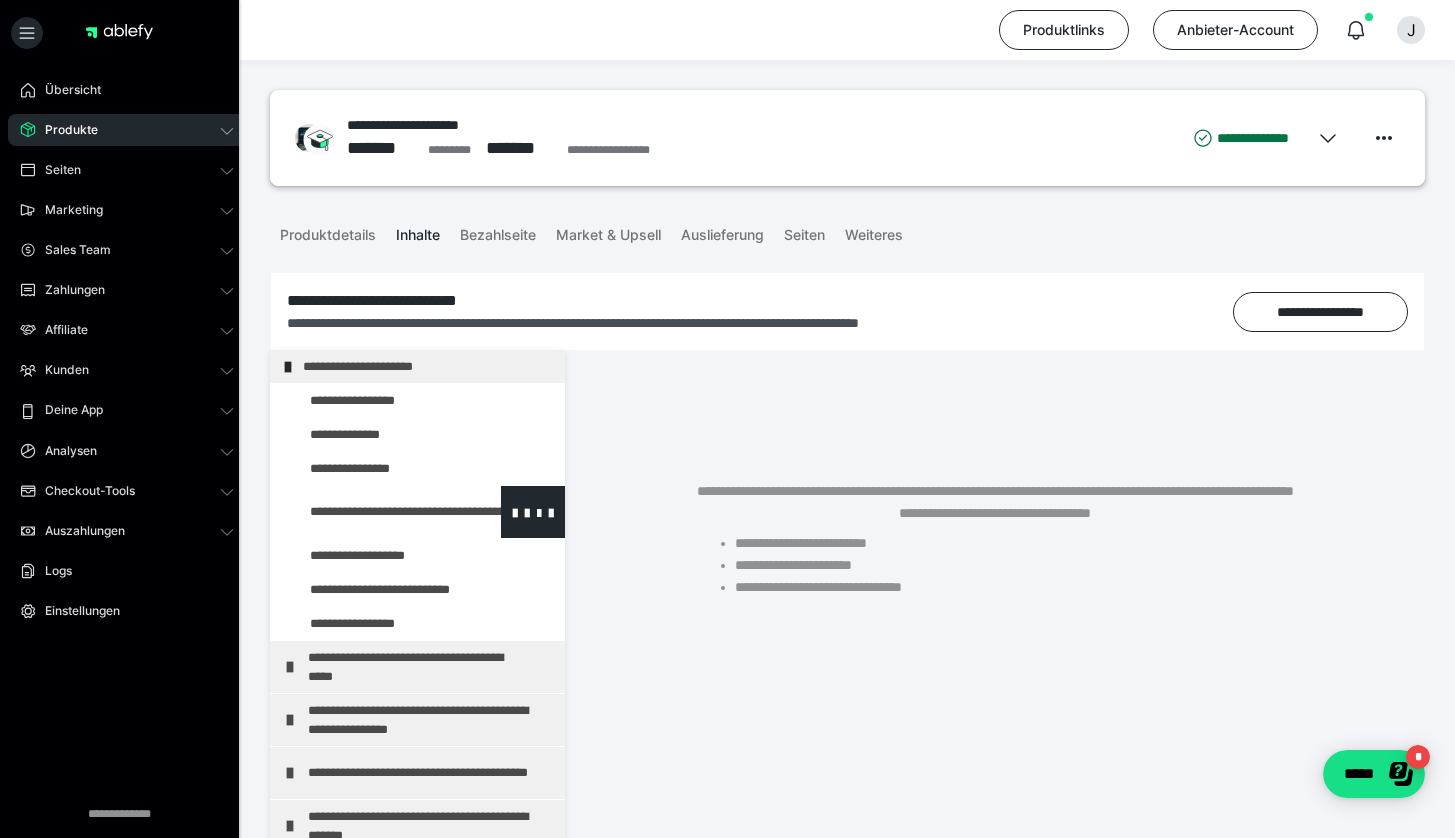 scroll, scrollTop: 259, scrollLeft: 0, axis: vertical 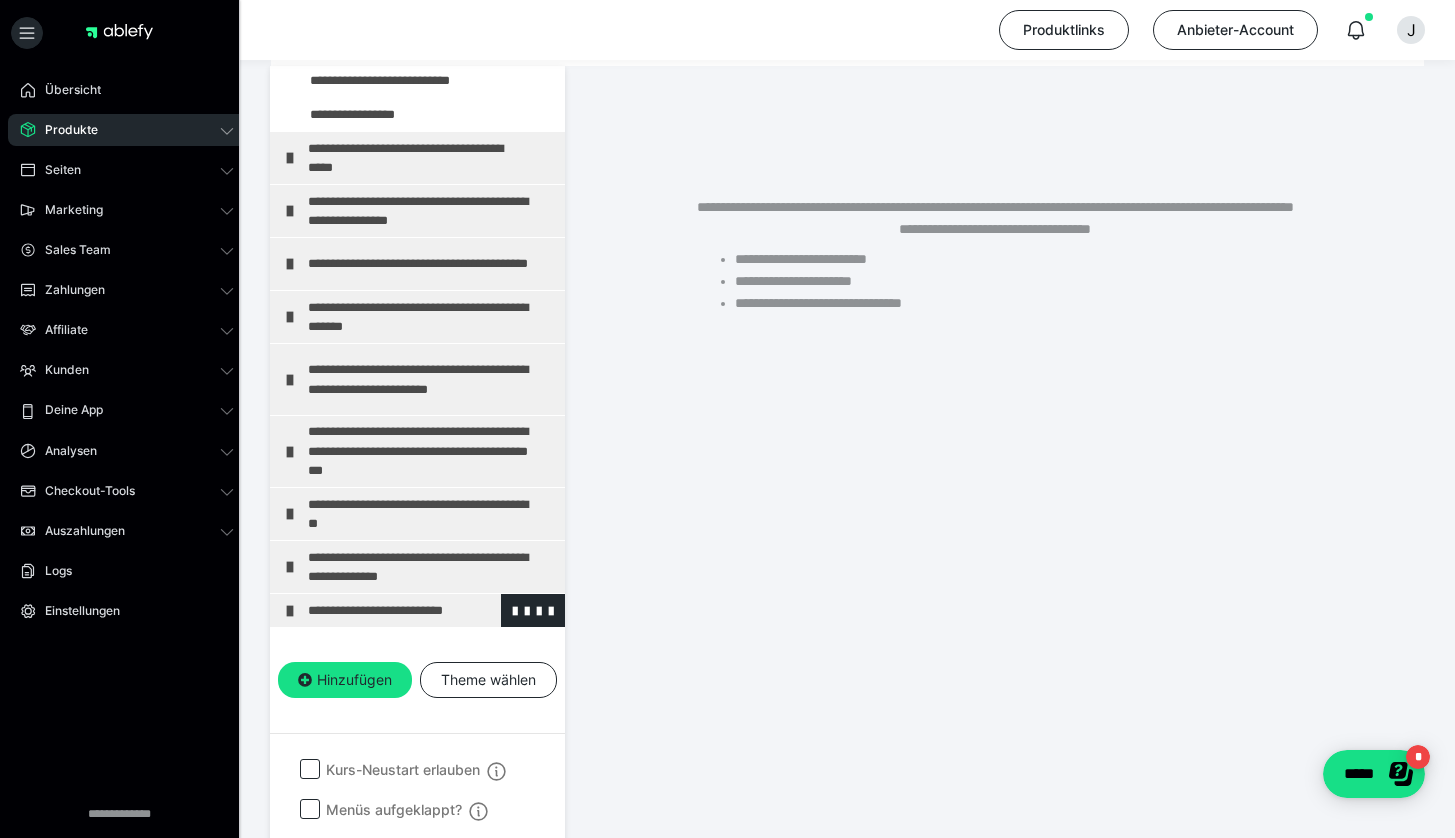 click at bounding box center [290, 611] 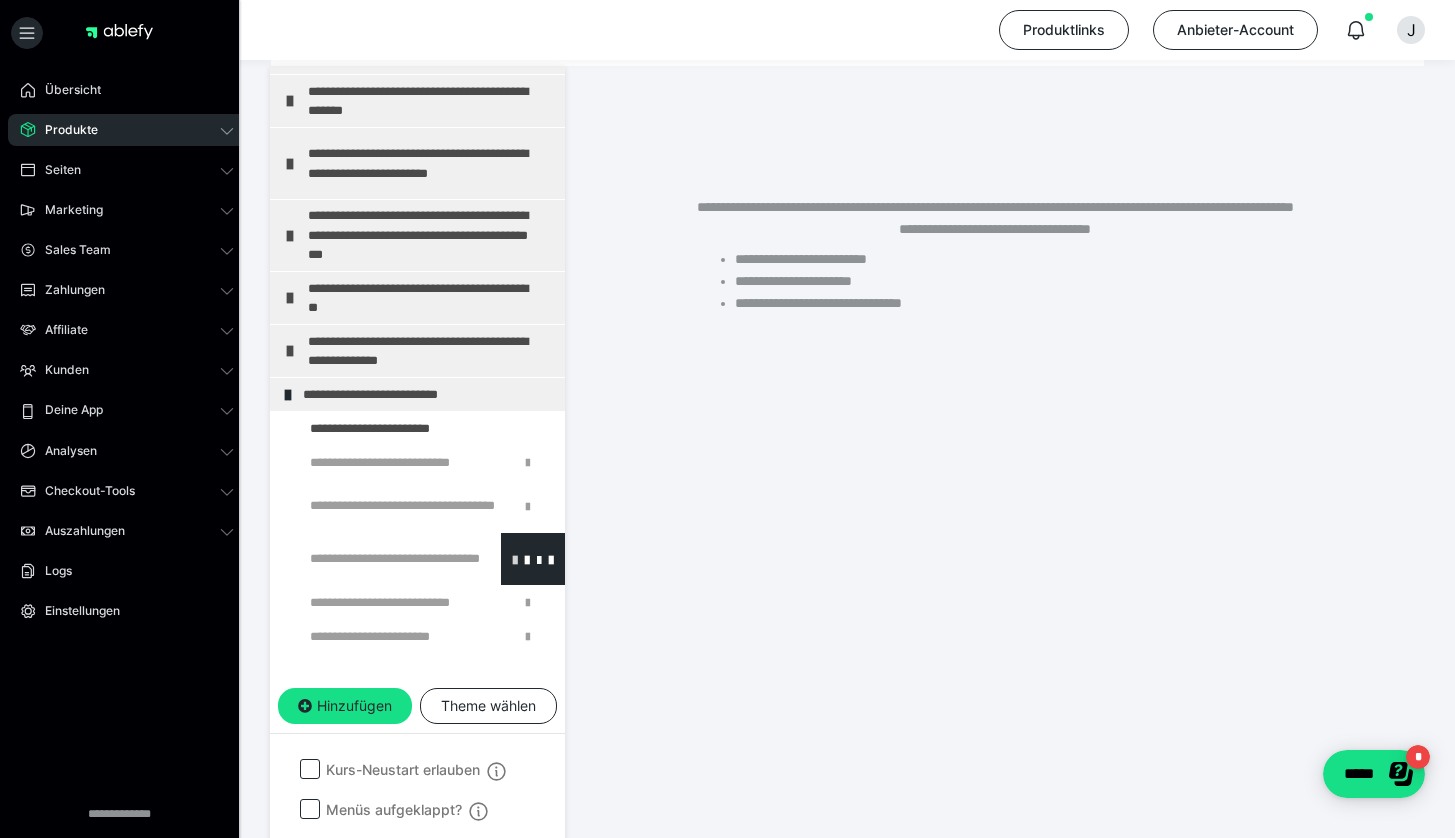 scroll, scrollTop: 501, scrollLeft: 0, axis: vertical 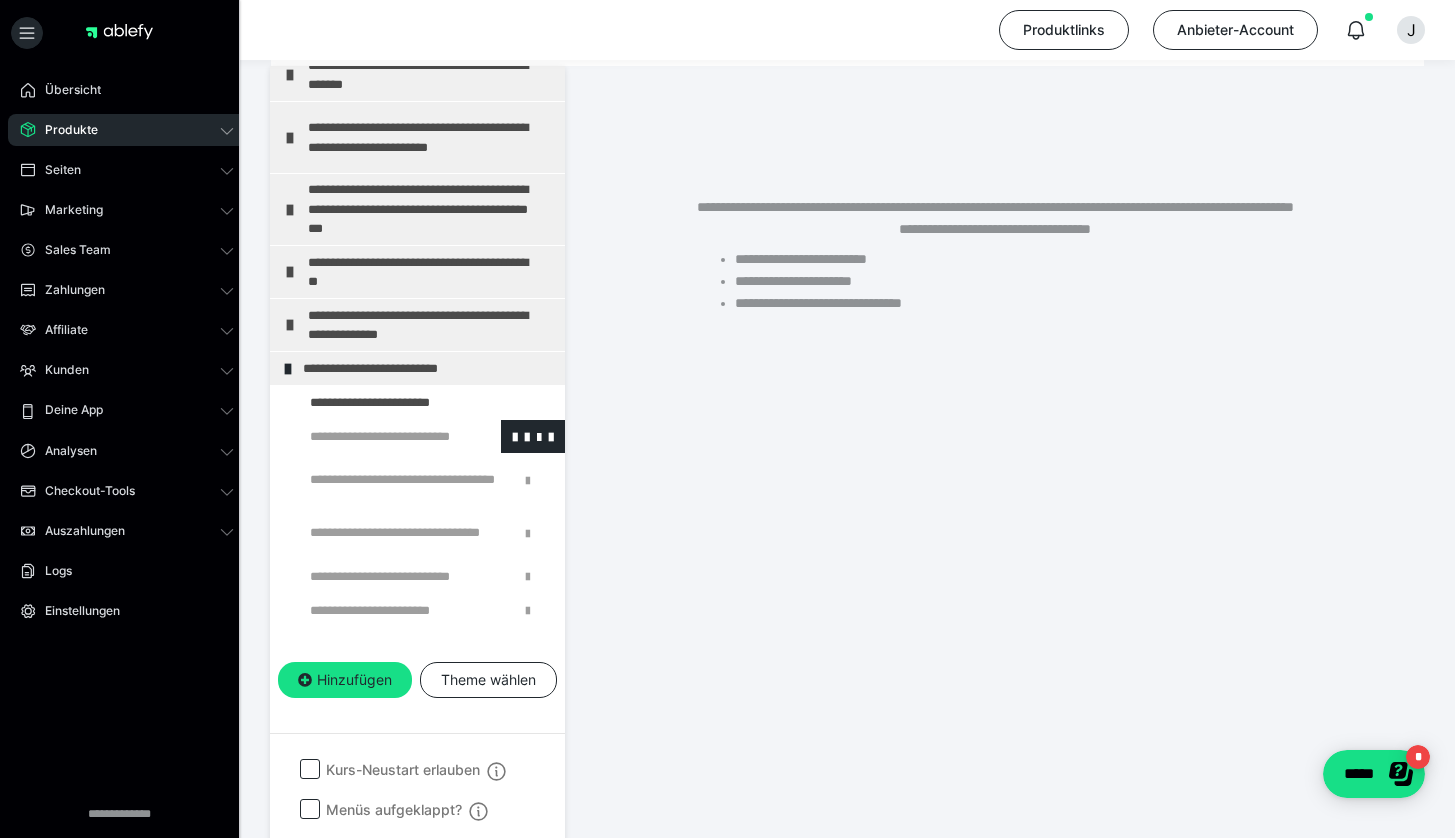 click at bounding box center [375, 436] 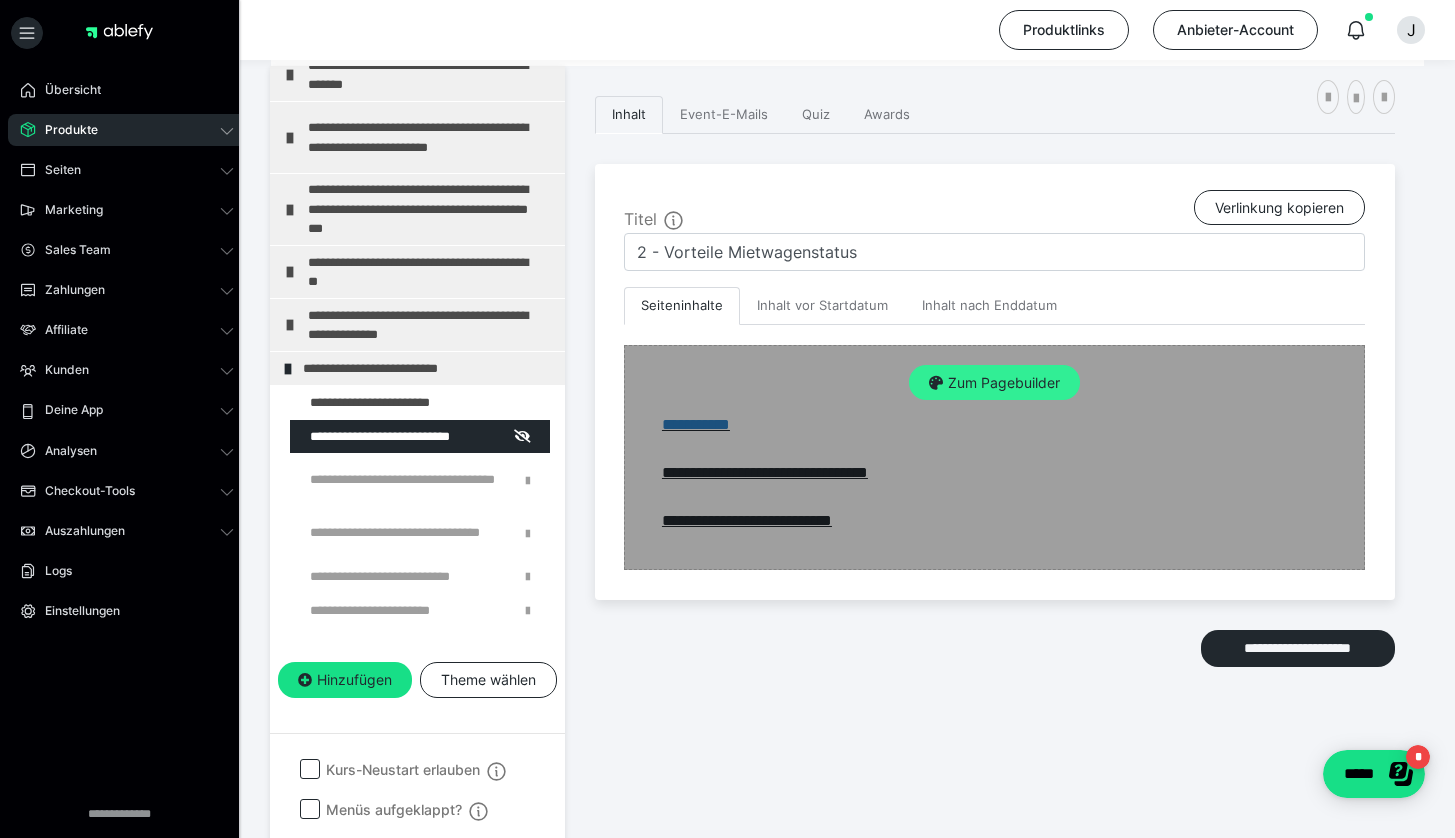 click on "Zum Pagebuilder" at bounding box center (994, 383) 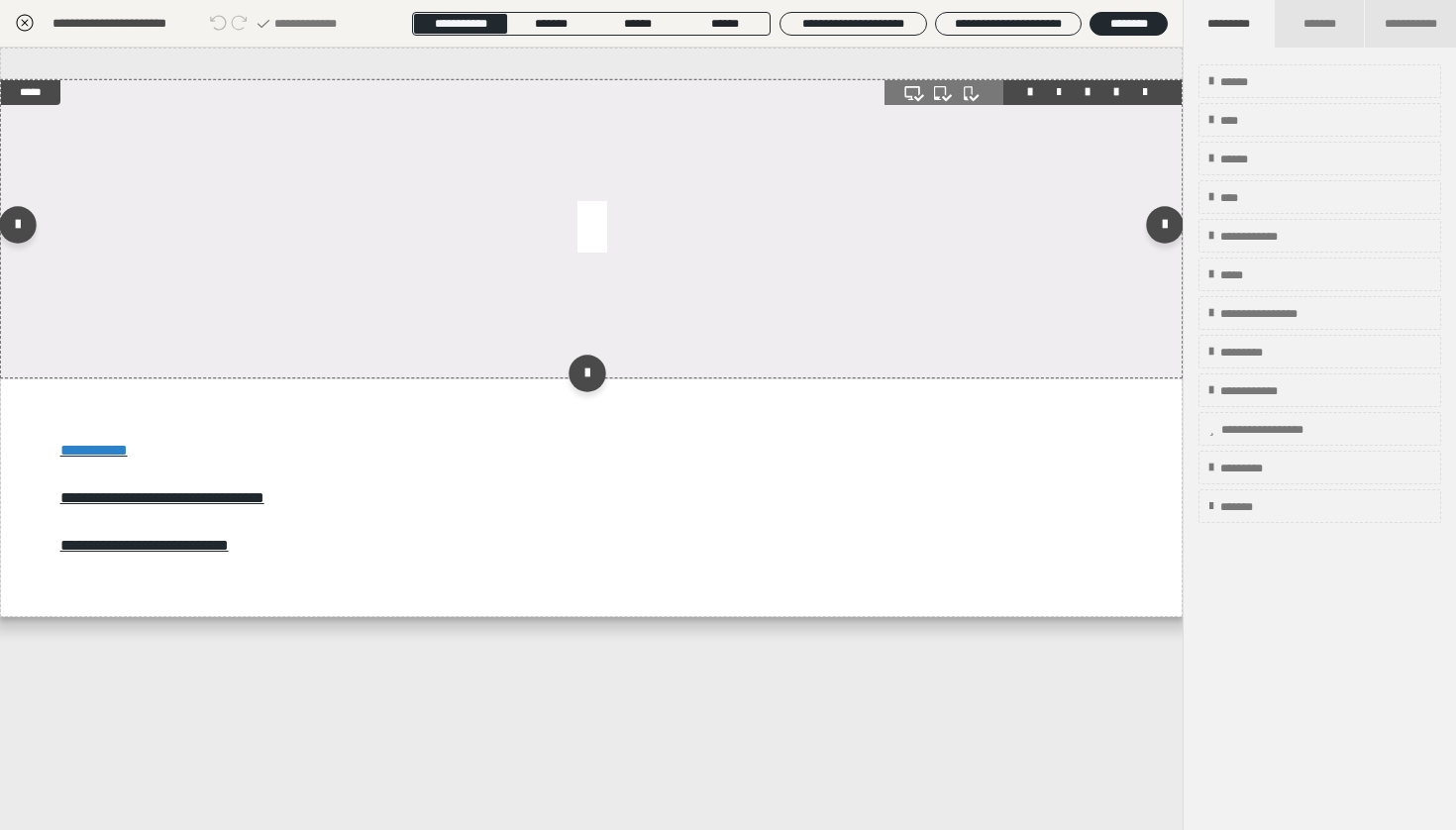 click at bounding box center [591, 229] 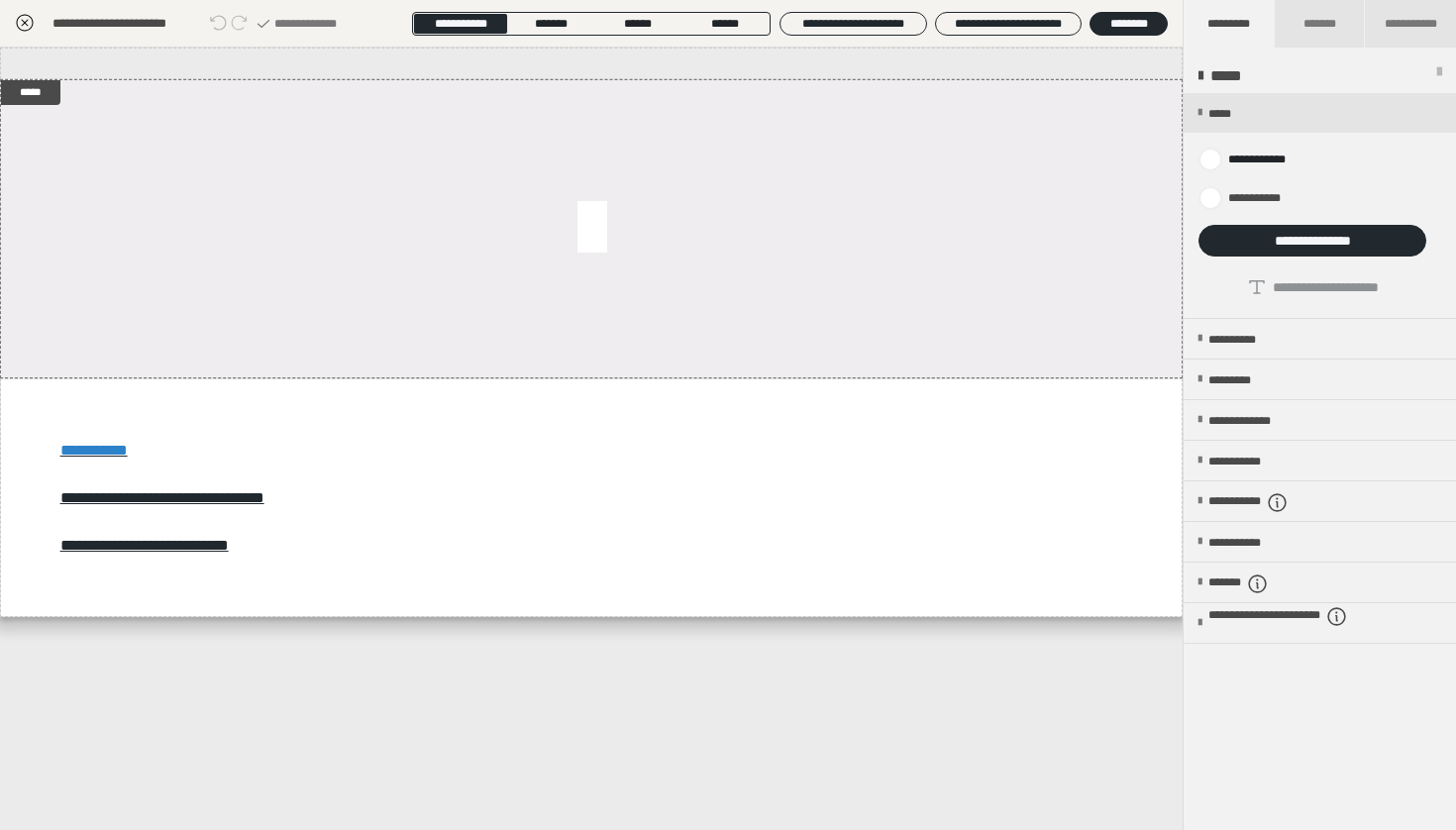 click at bounding box center [1319, 205] 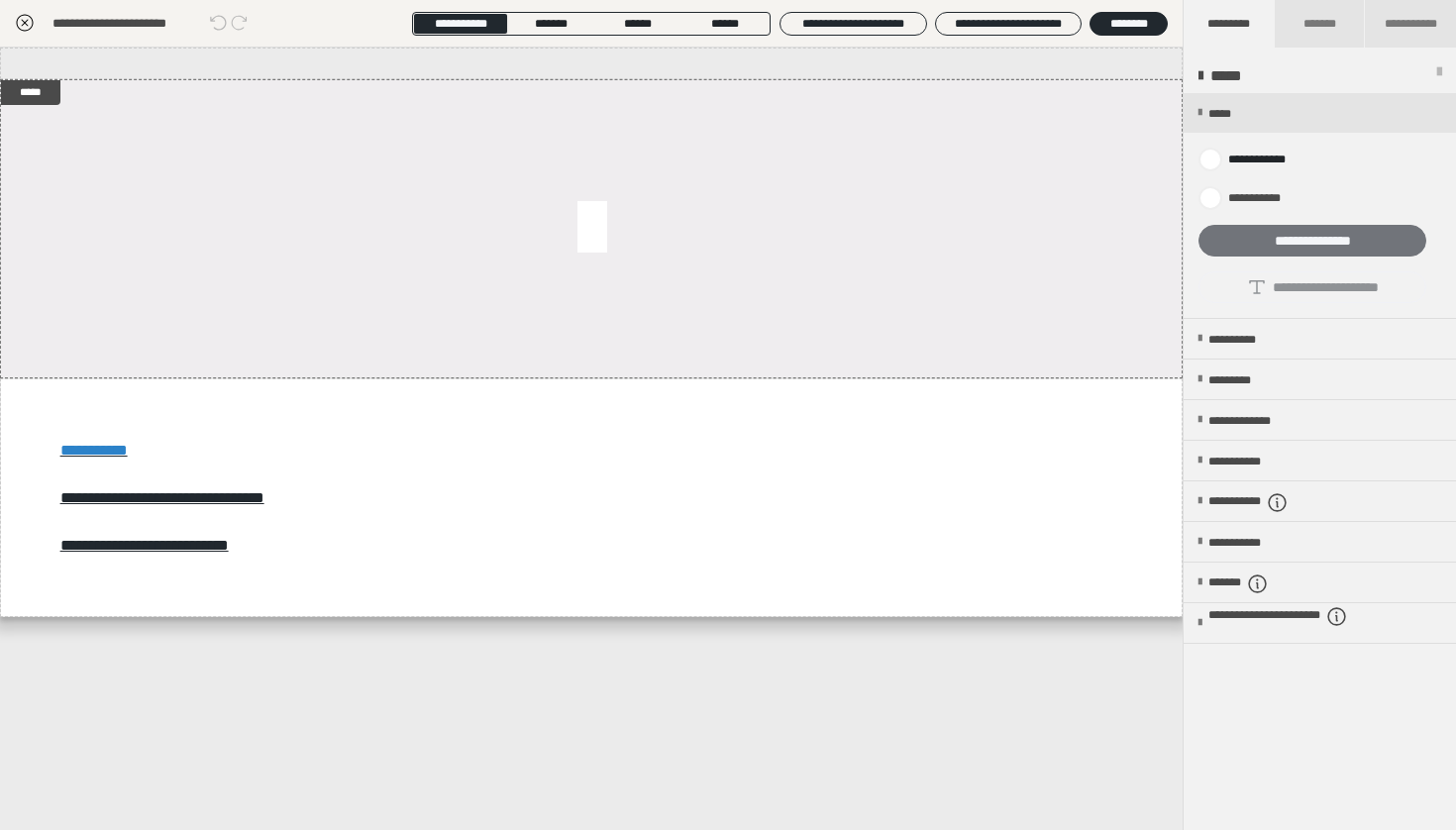 click on "**********" at bounding box center [1312, 241] 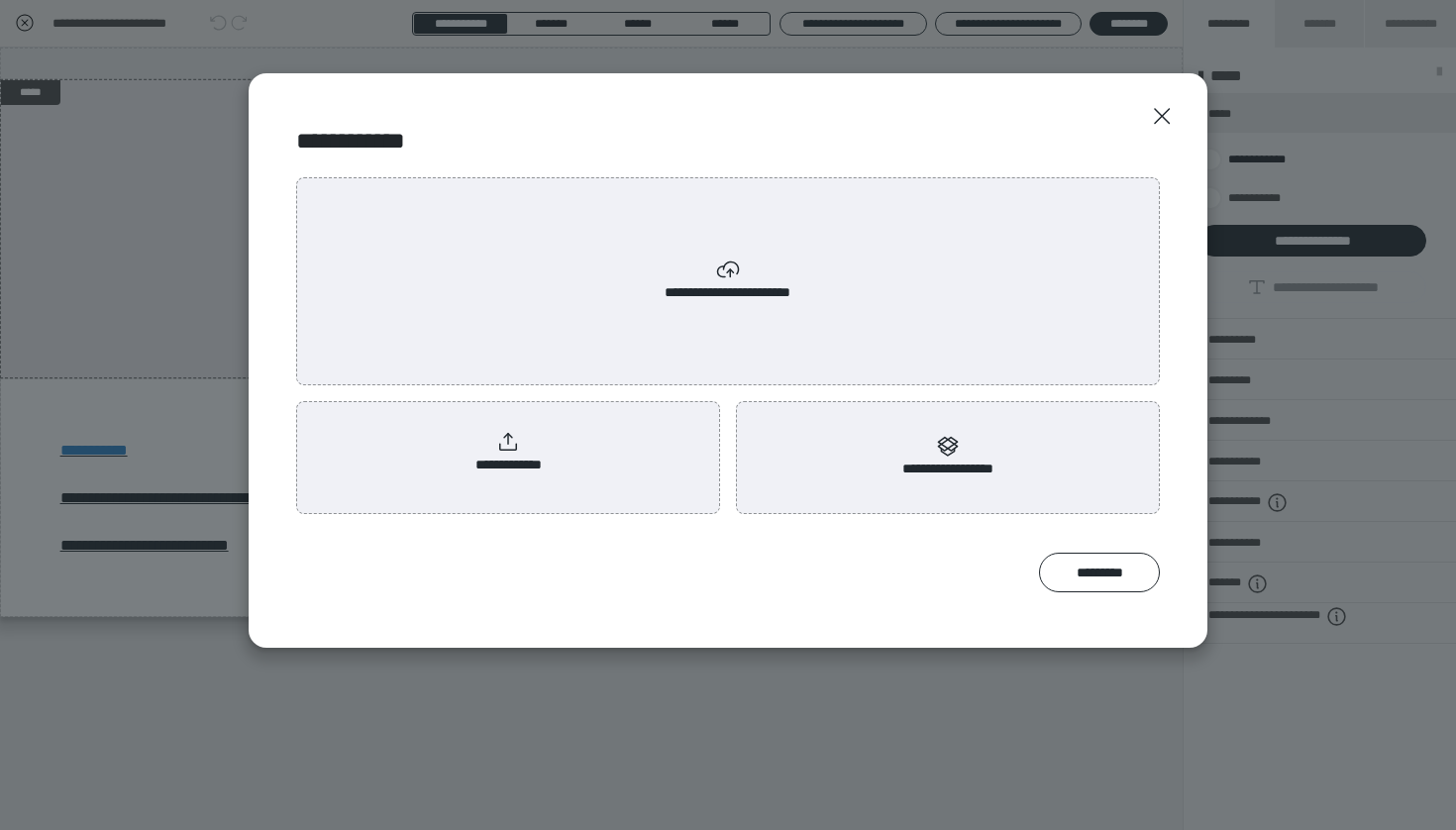 click on "**********" at bounding box center [508, 453] 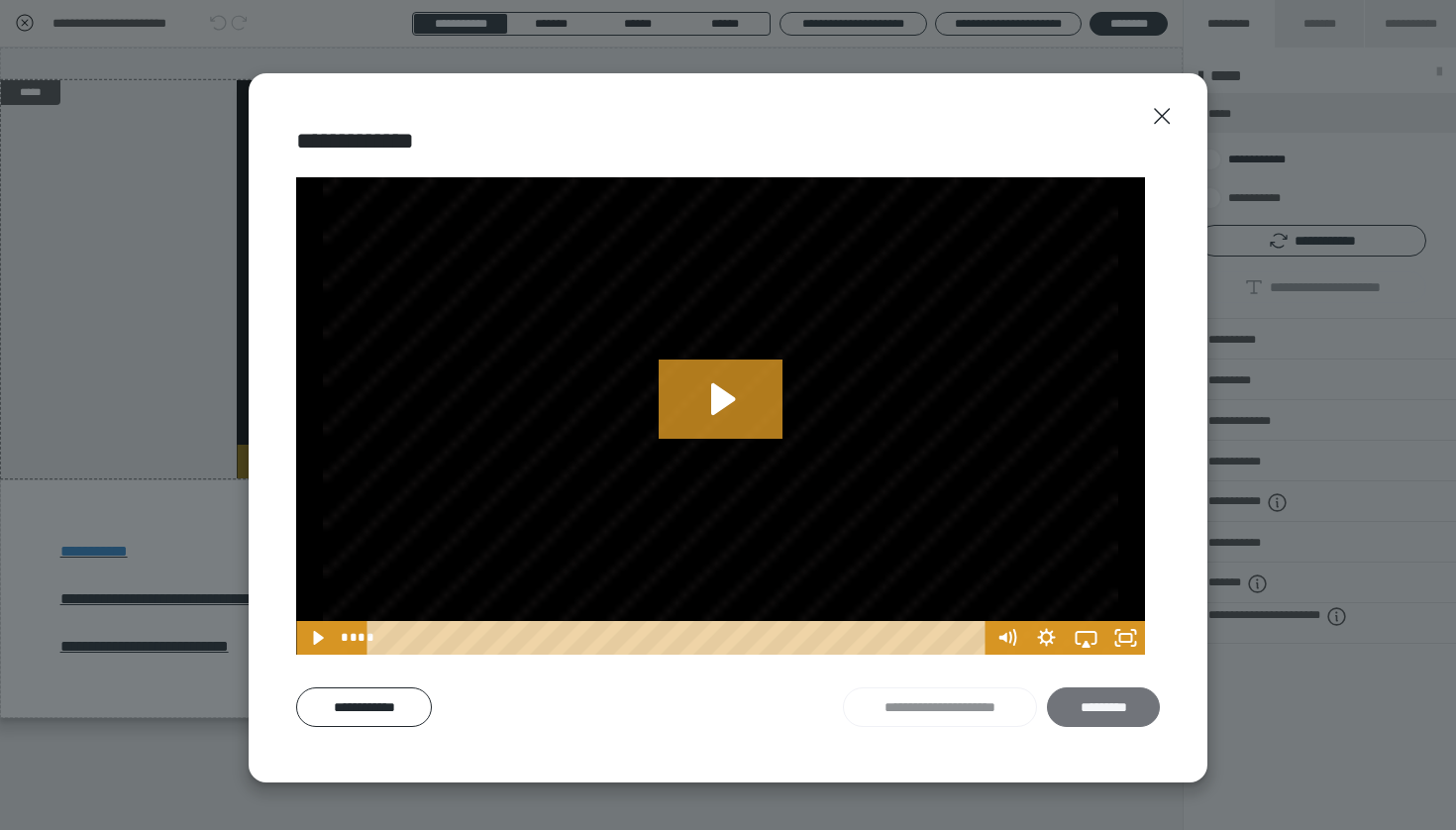 click on "*********" at bounding box center (1103, 707) 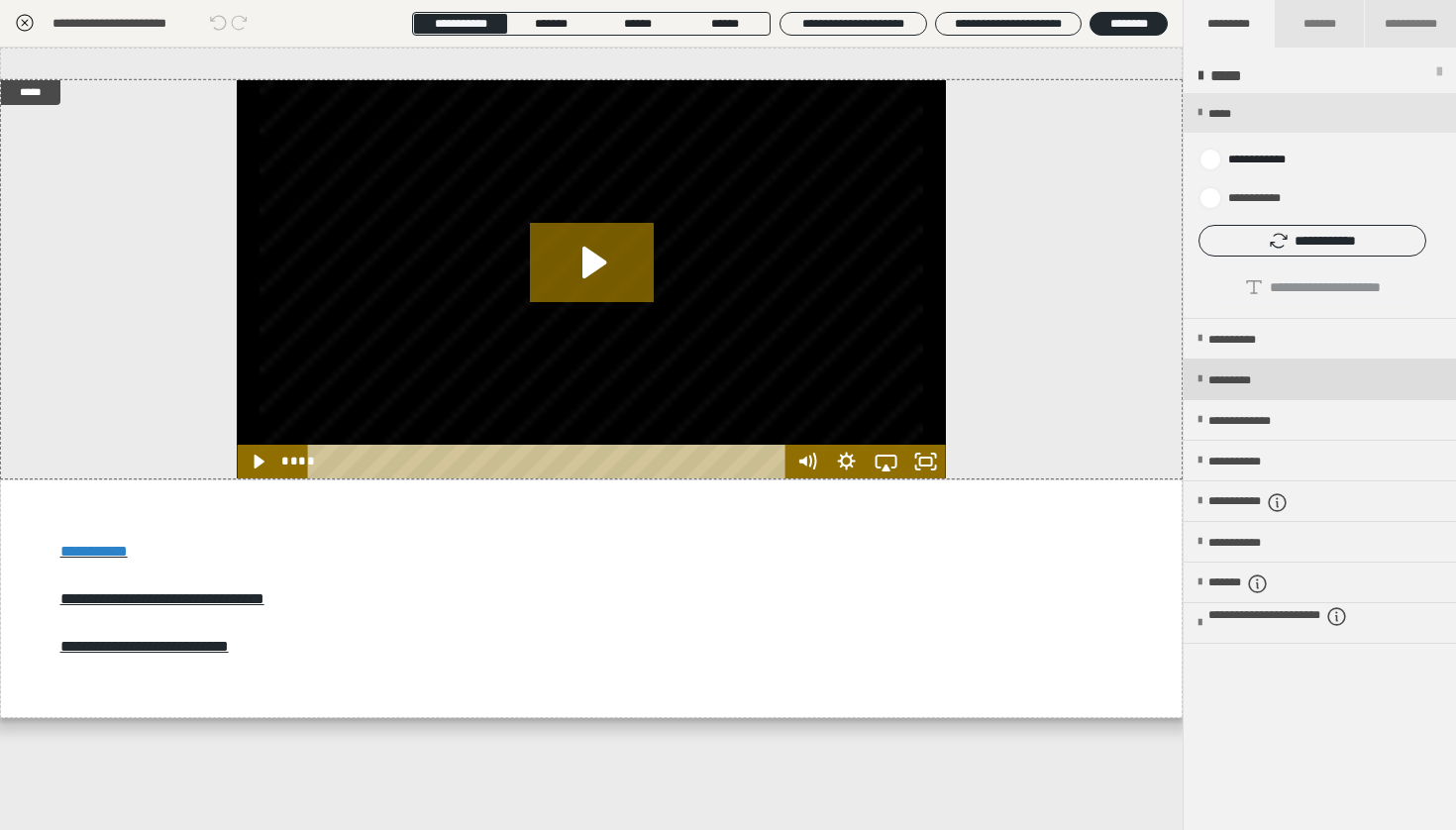 click on "*********" at bounding box center (1246, 380) 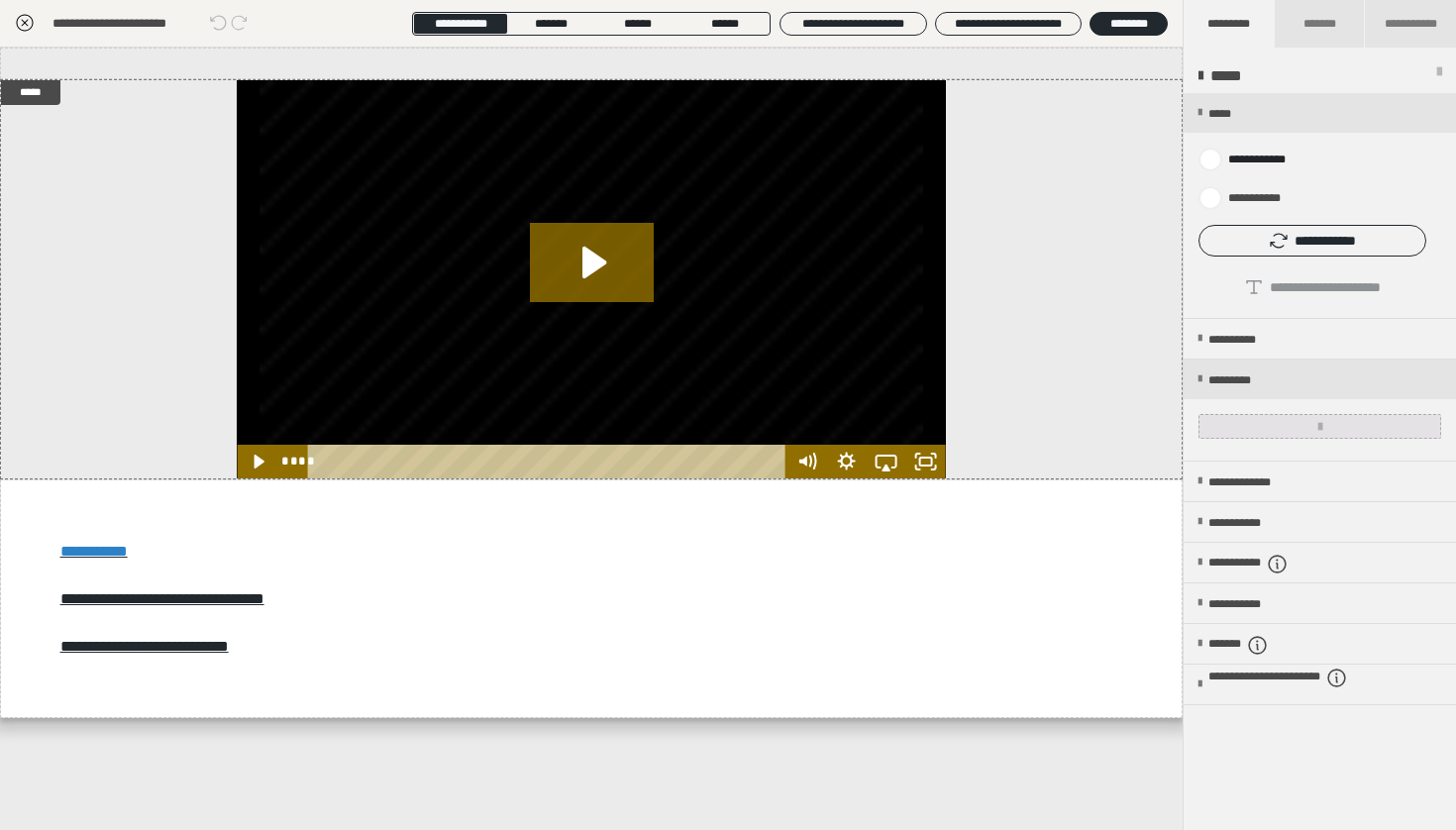 click at bounding box center (1319, 426) 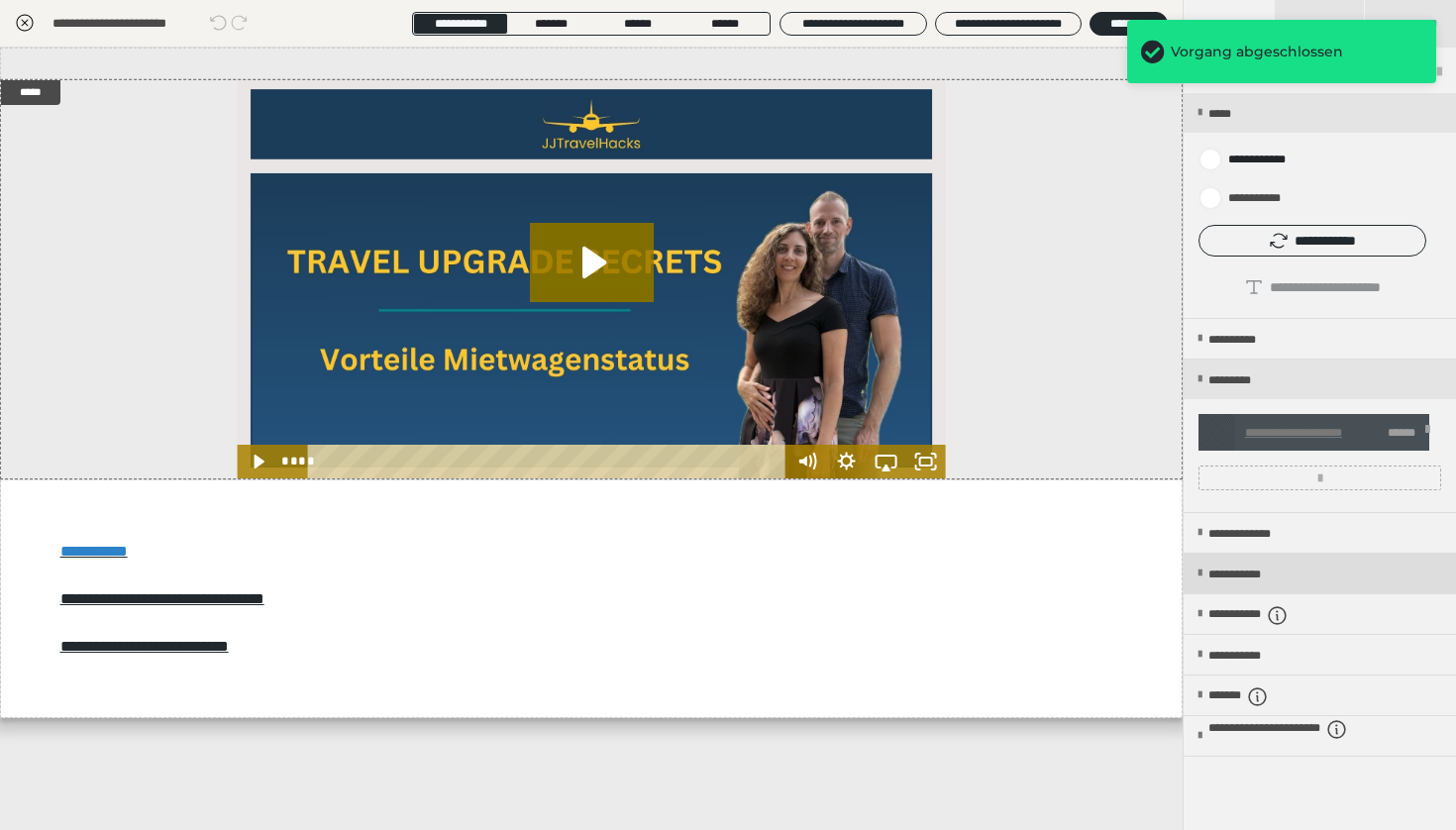 click on "**********" at bounding box center (1319, 573) 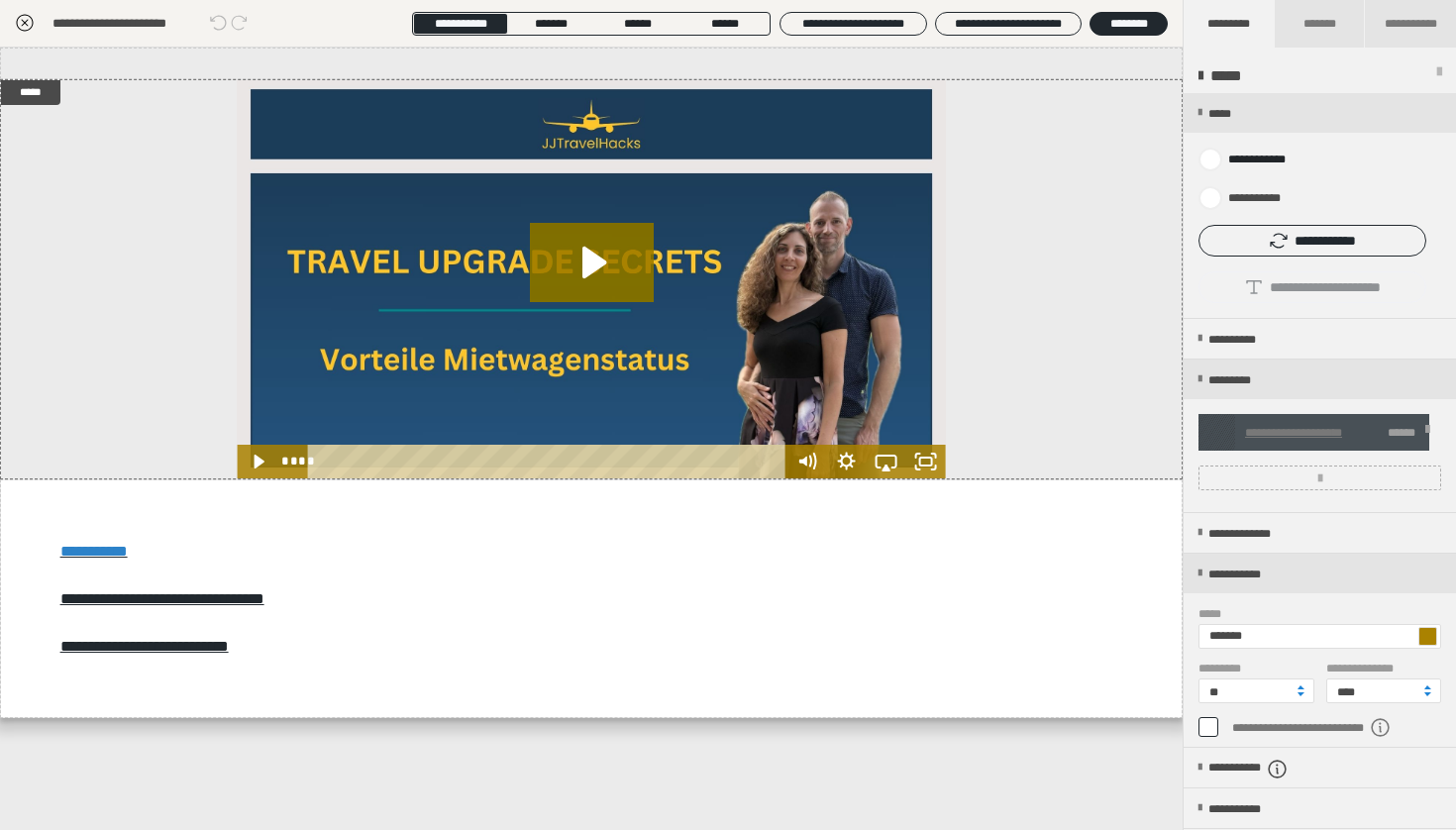click 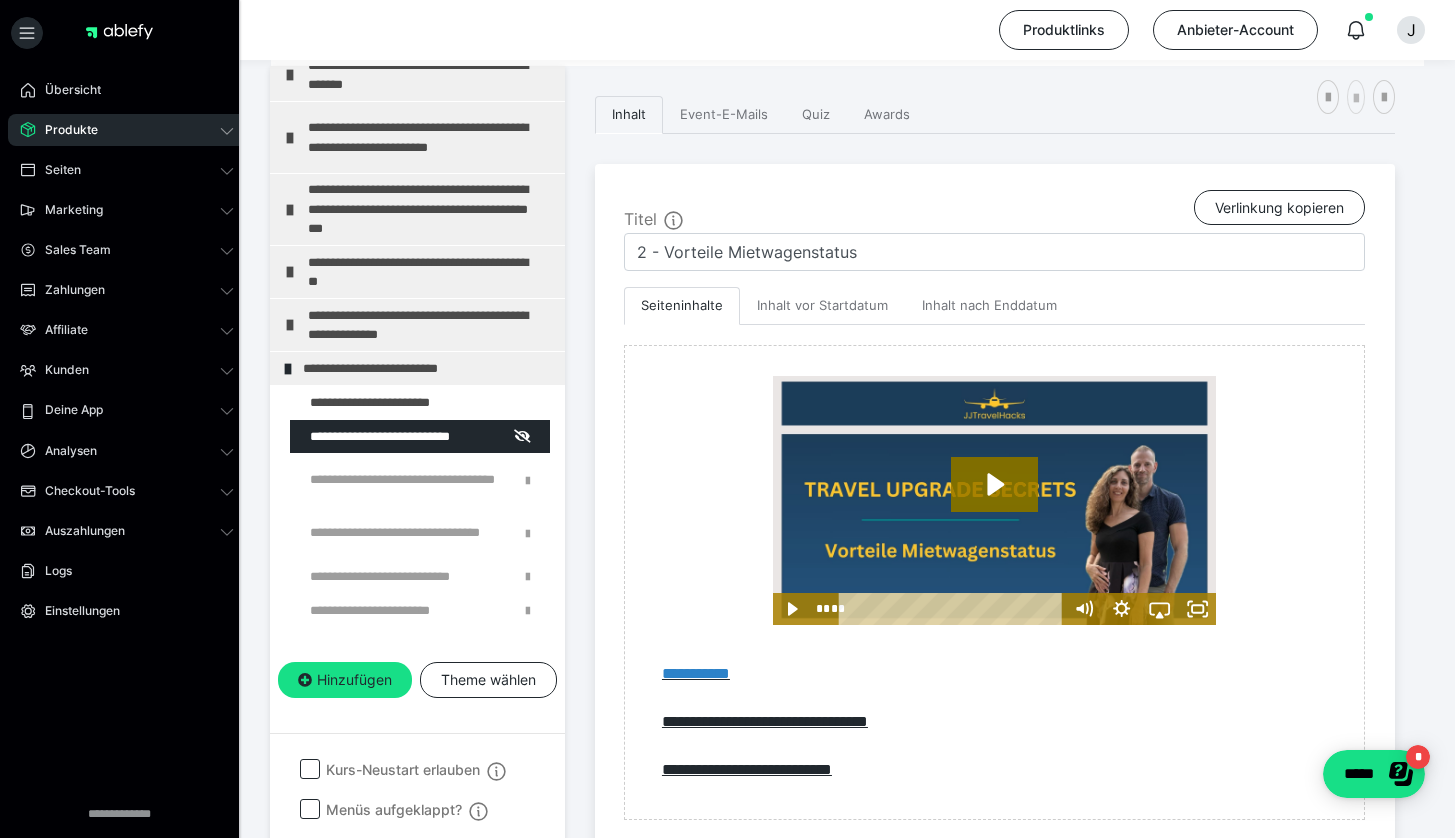 click at bounding box center (1356, 99) 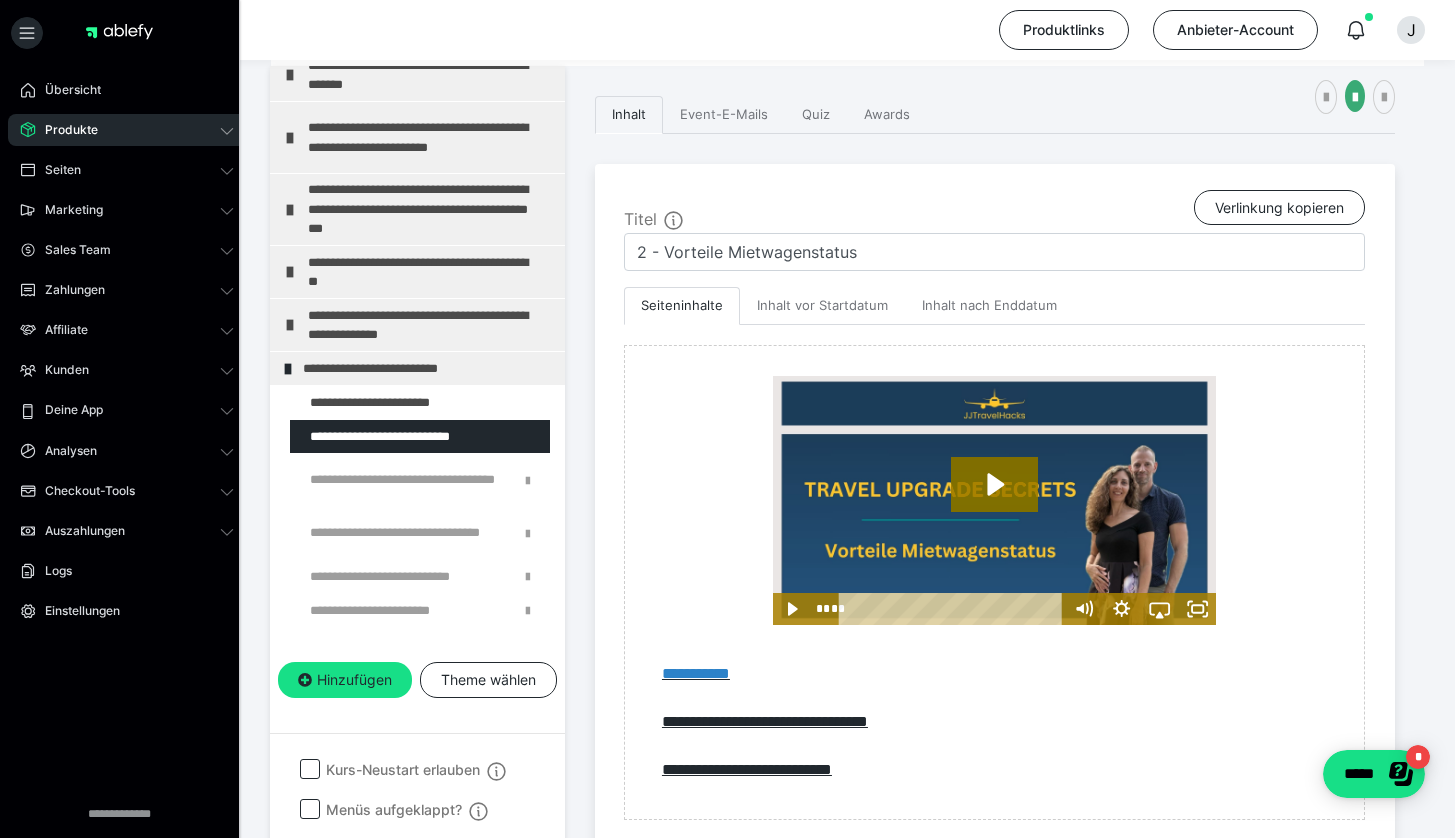 click on "**********" at bounding box center [847, 541] 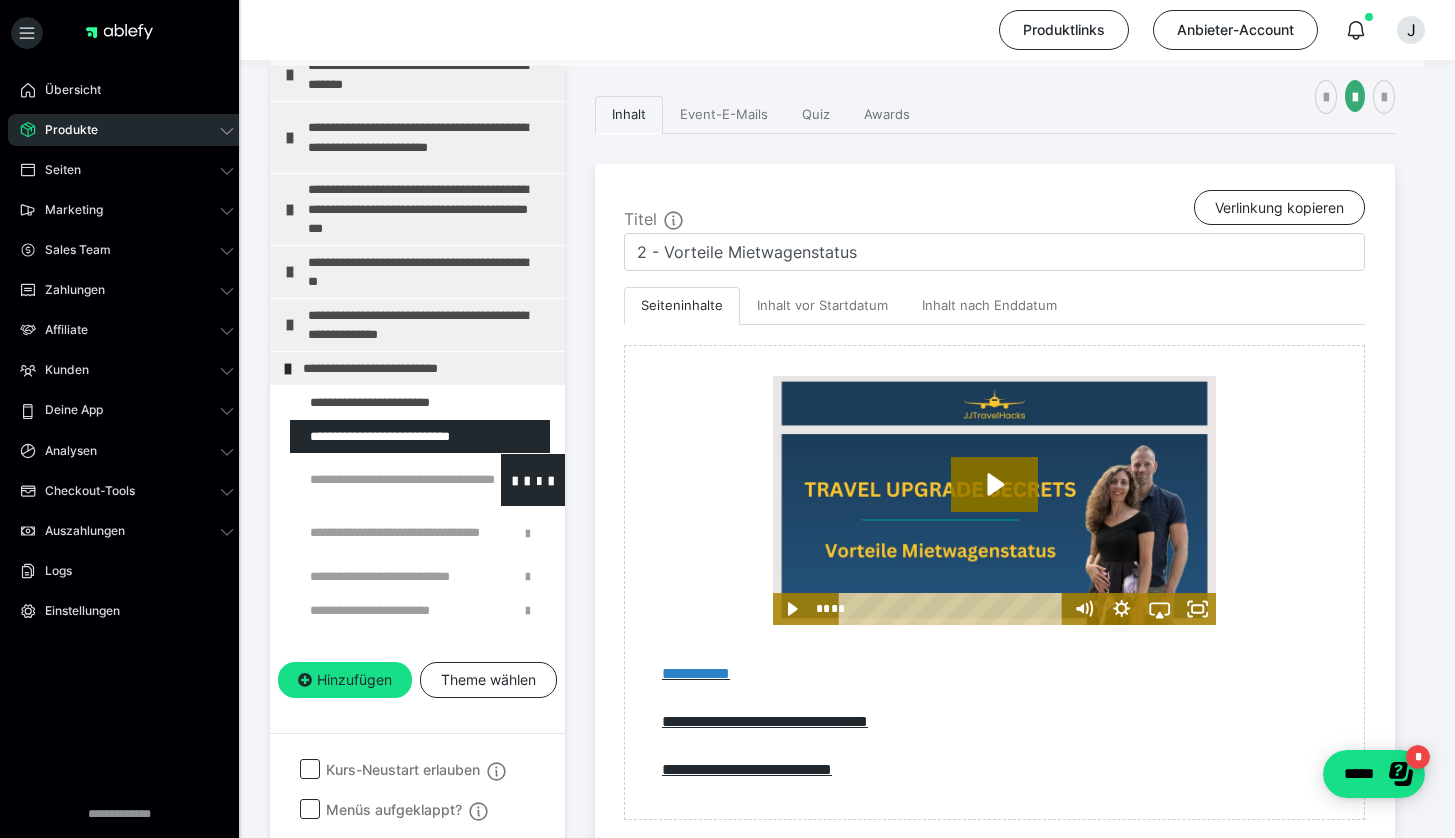 click at bounding box center (375, 480) 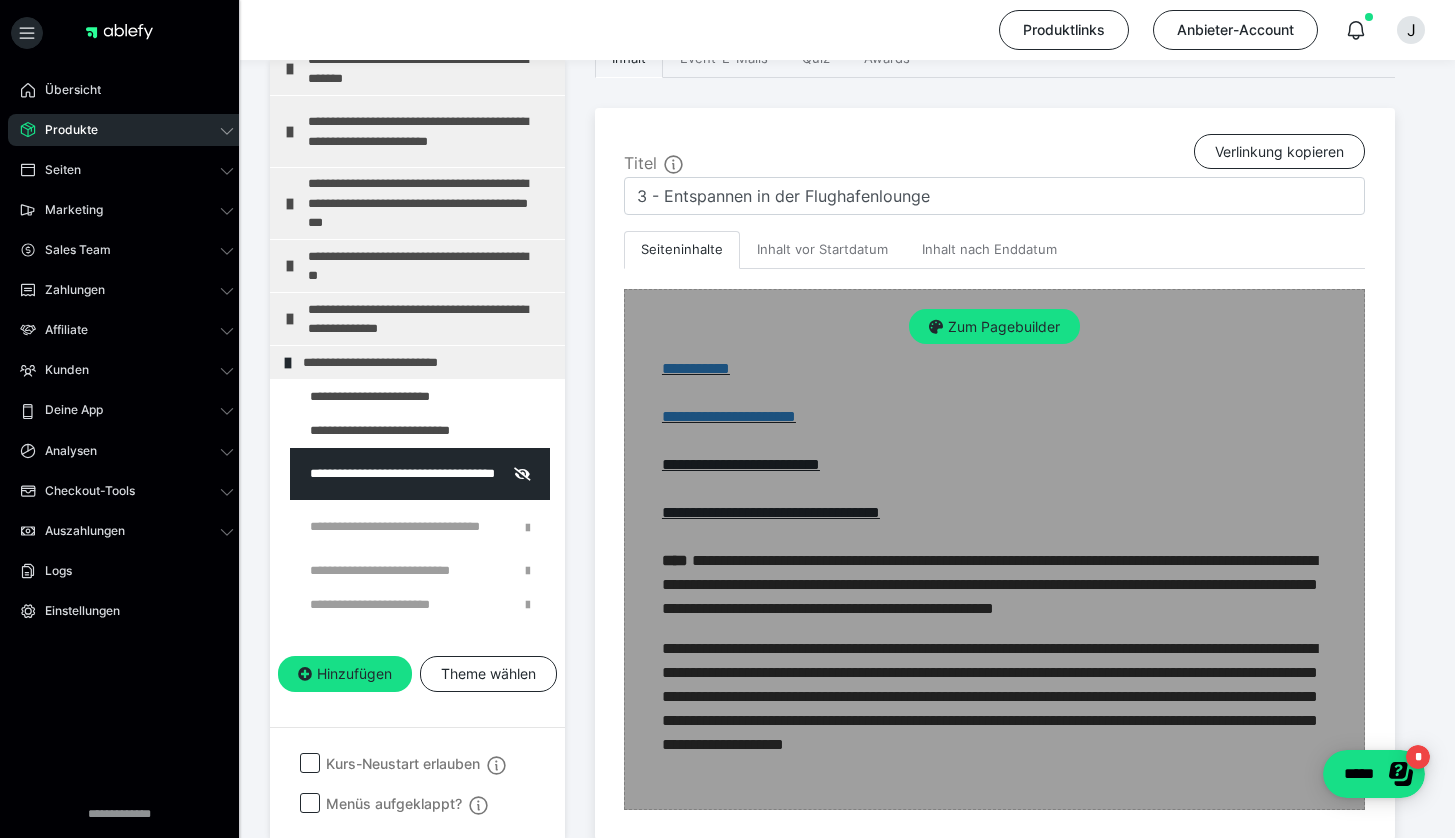 scroll, scrollTop: 556, scrollLeft: 0, axis: vertical 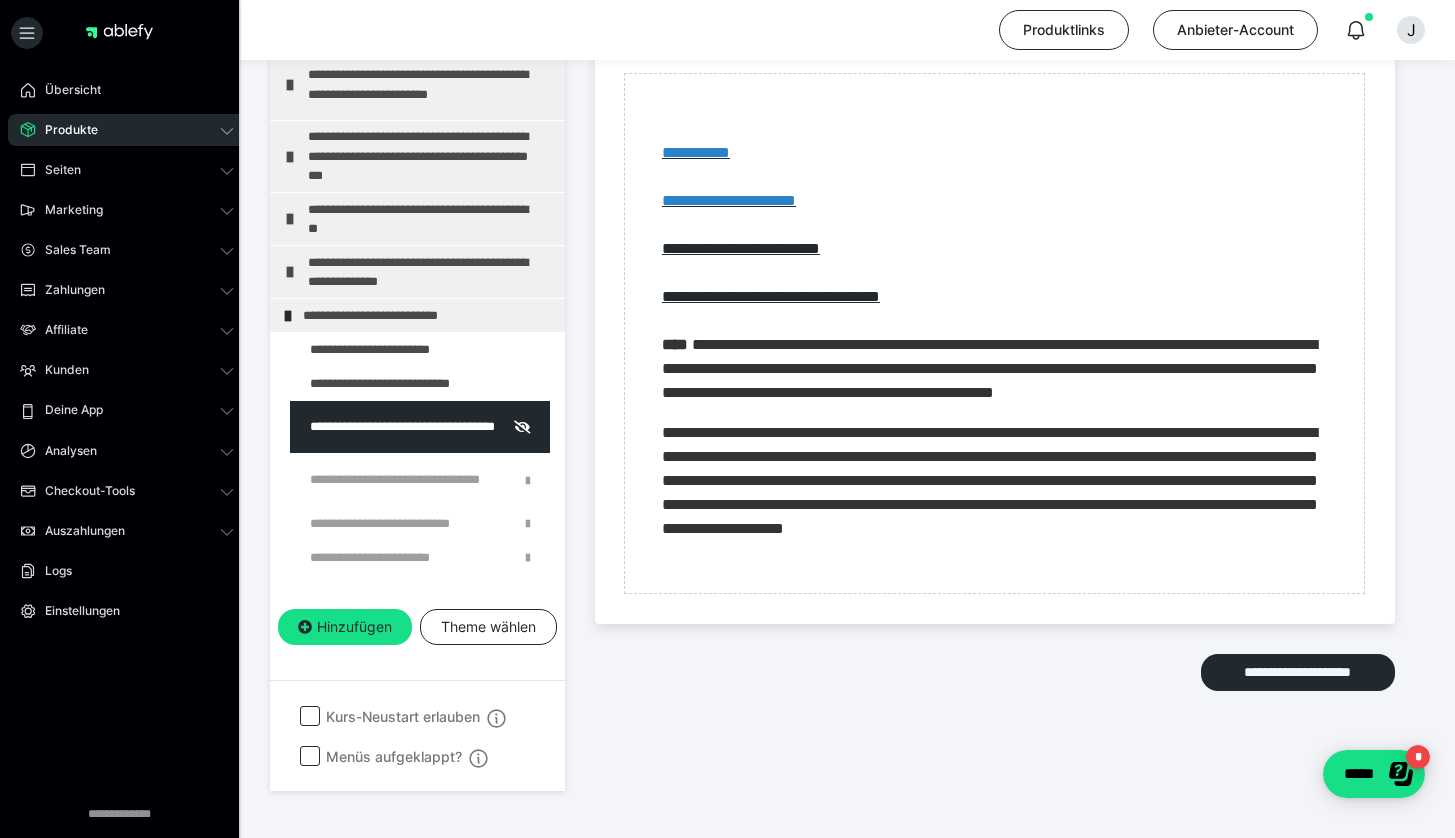 click on "**********" at bounding box center [847, 292] 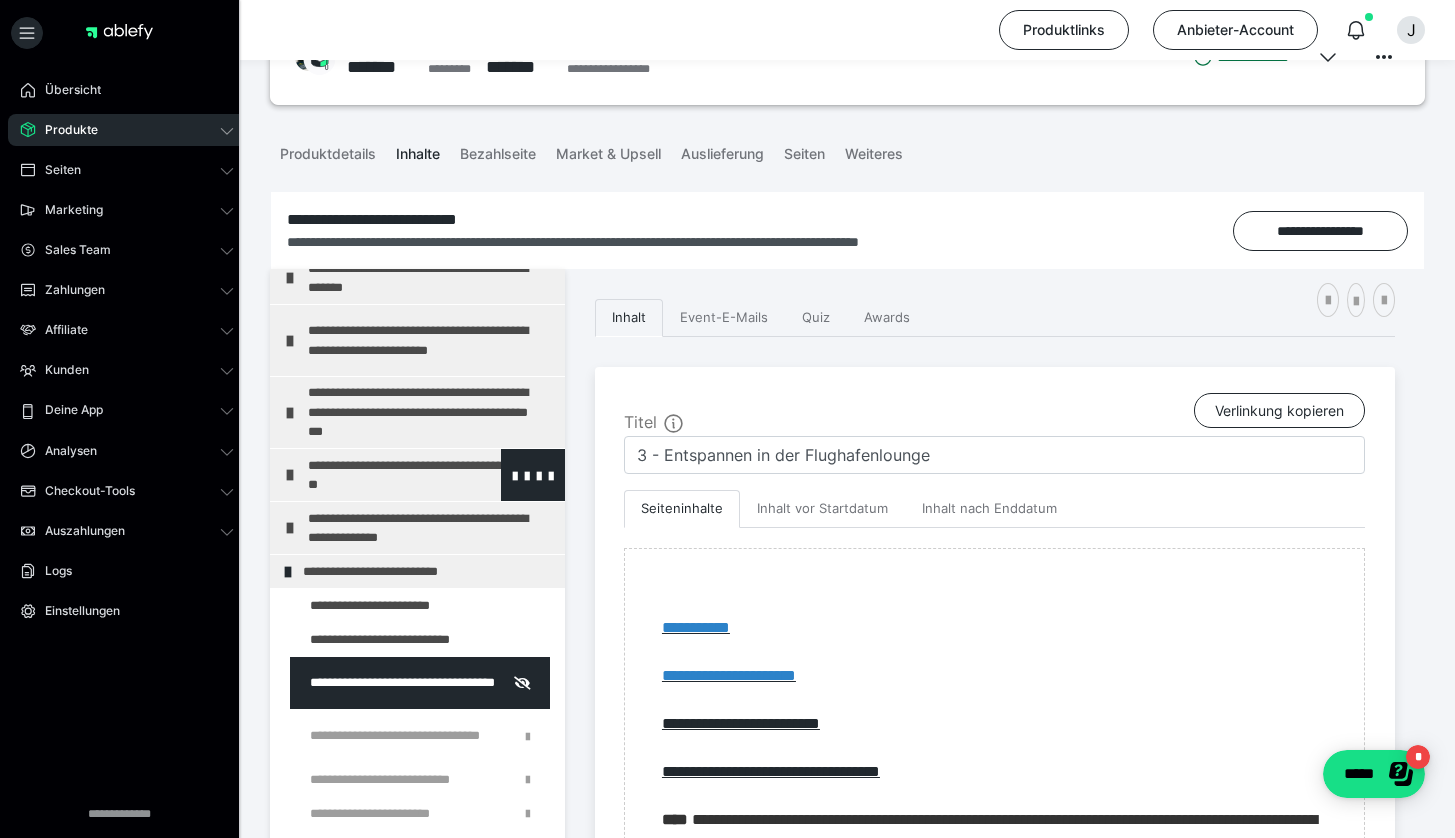 scroll, scrollTop: 171, scrollLeft: 0, axis: vertical 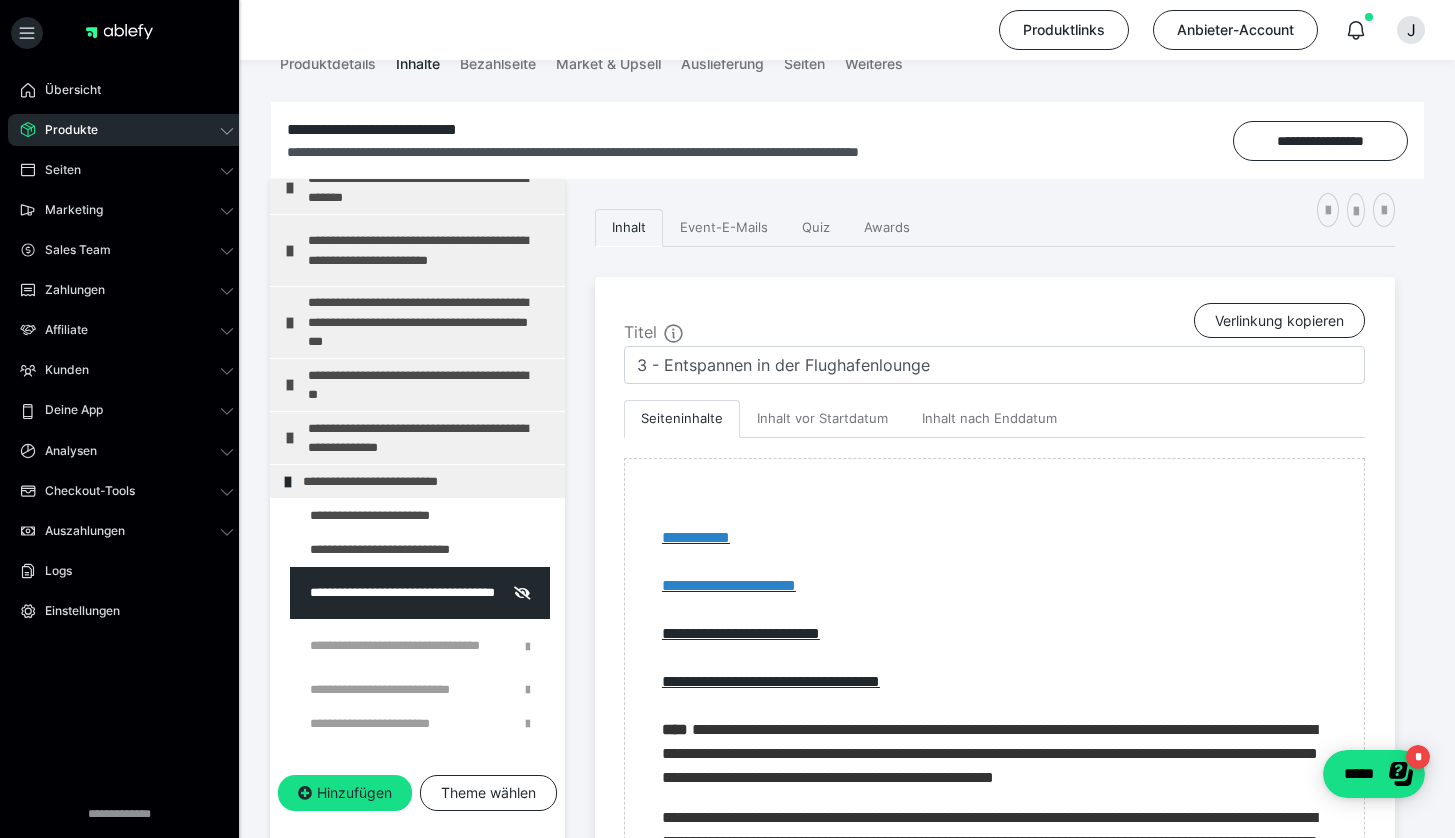 click on "**********" at bounding box center [847, 677] 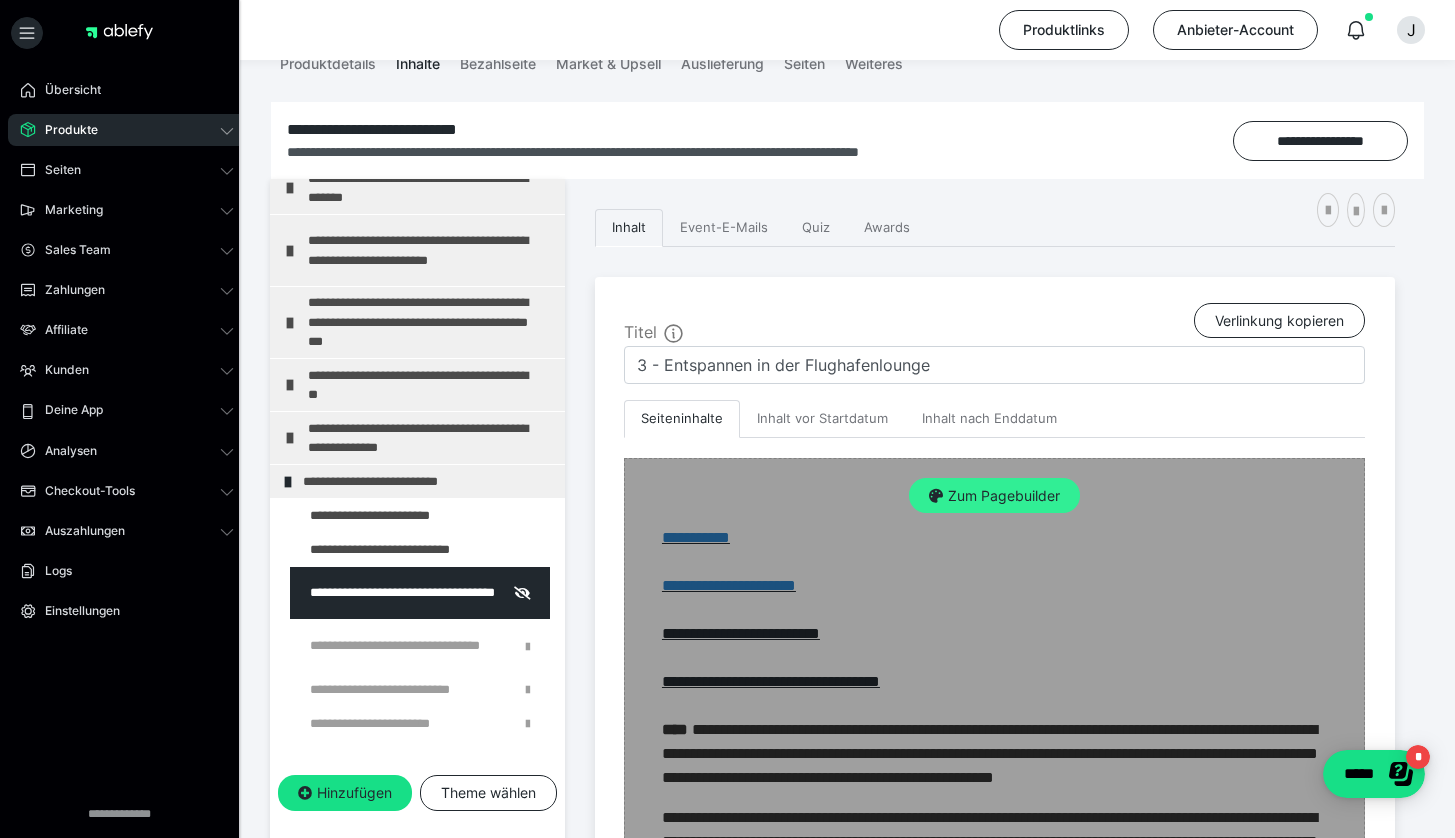 click on "Zum Pagebuilder" at bounding box center (994, 496) 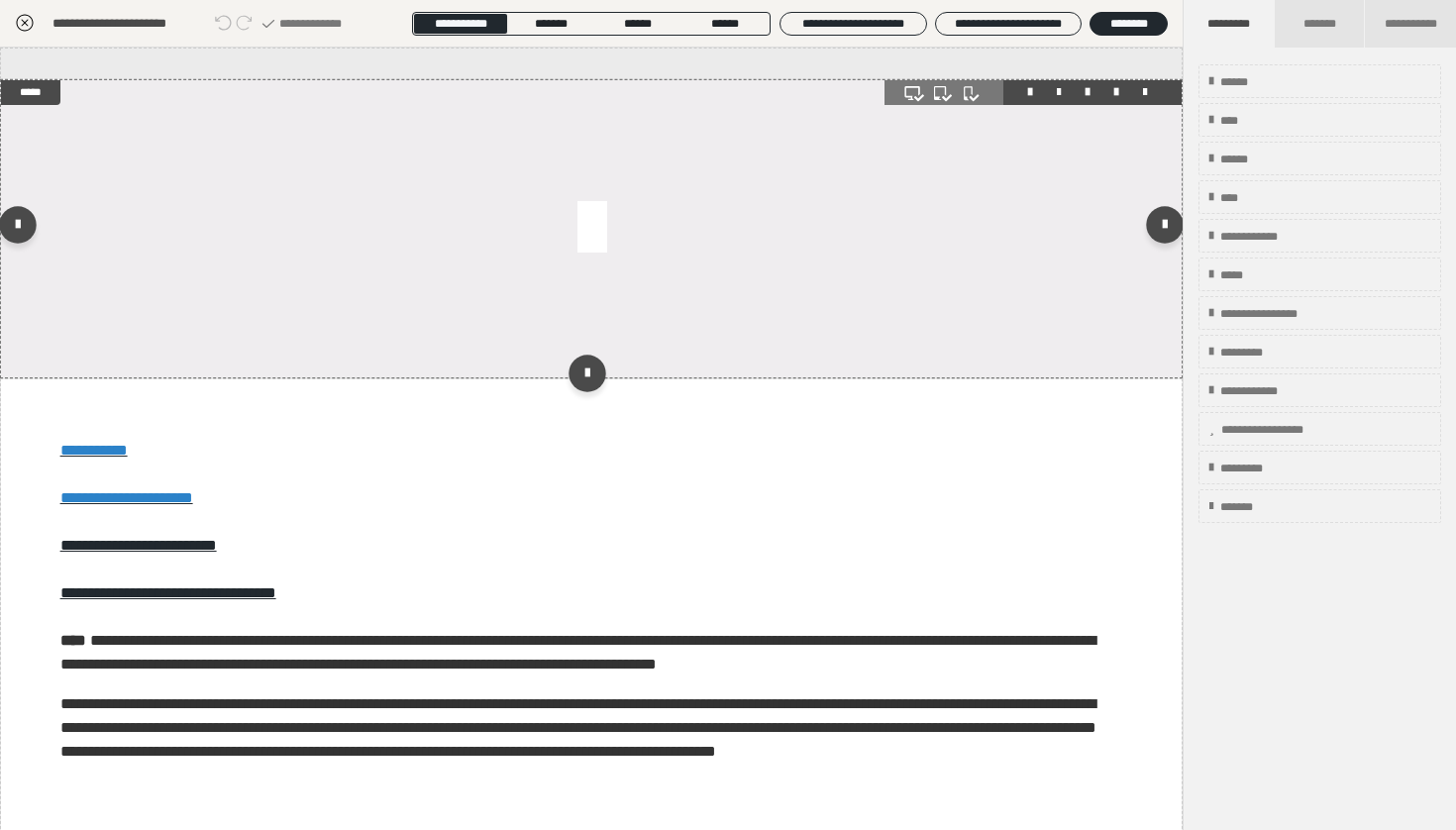 click at bounding box center (591, 229) 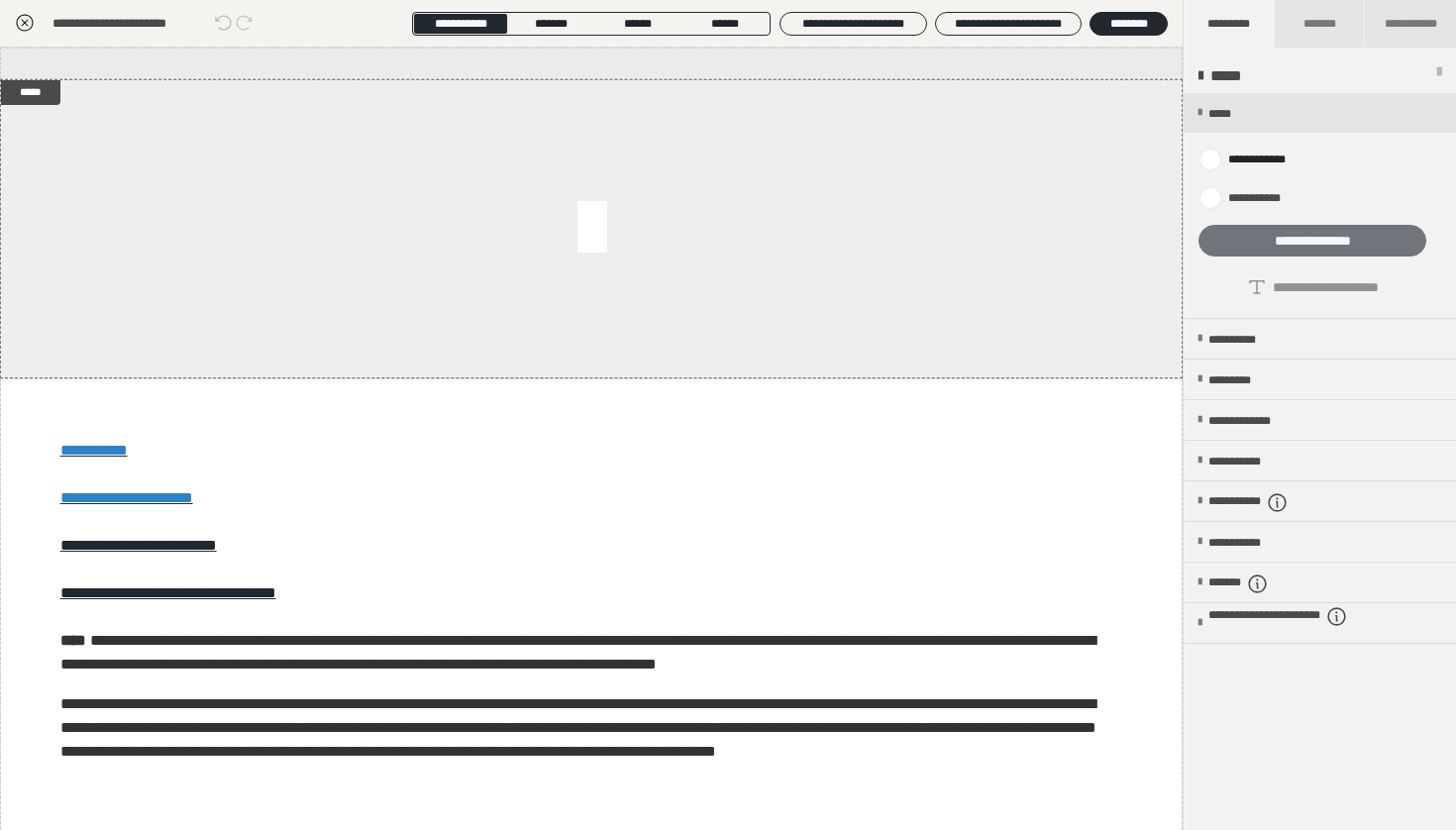 click on "**********" at bounding box center [1312, 241] 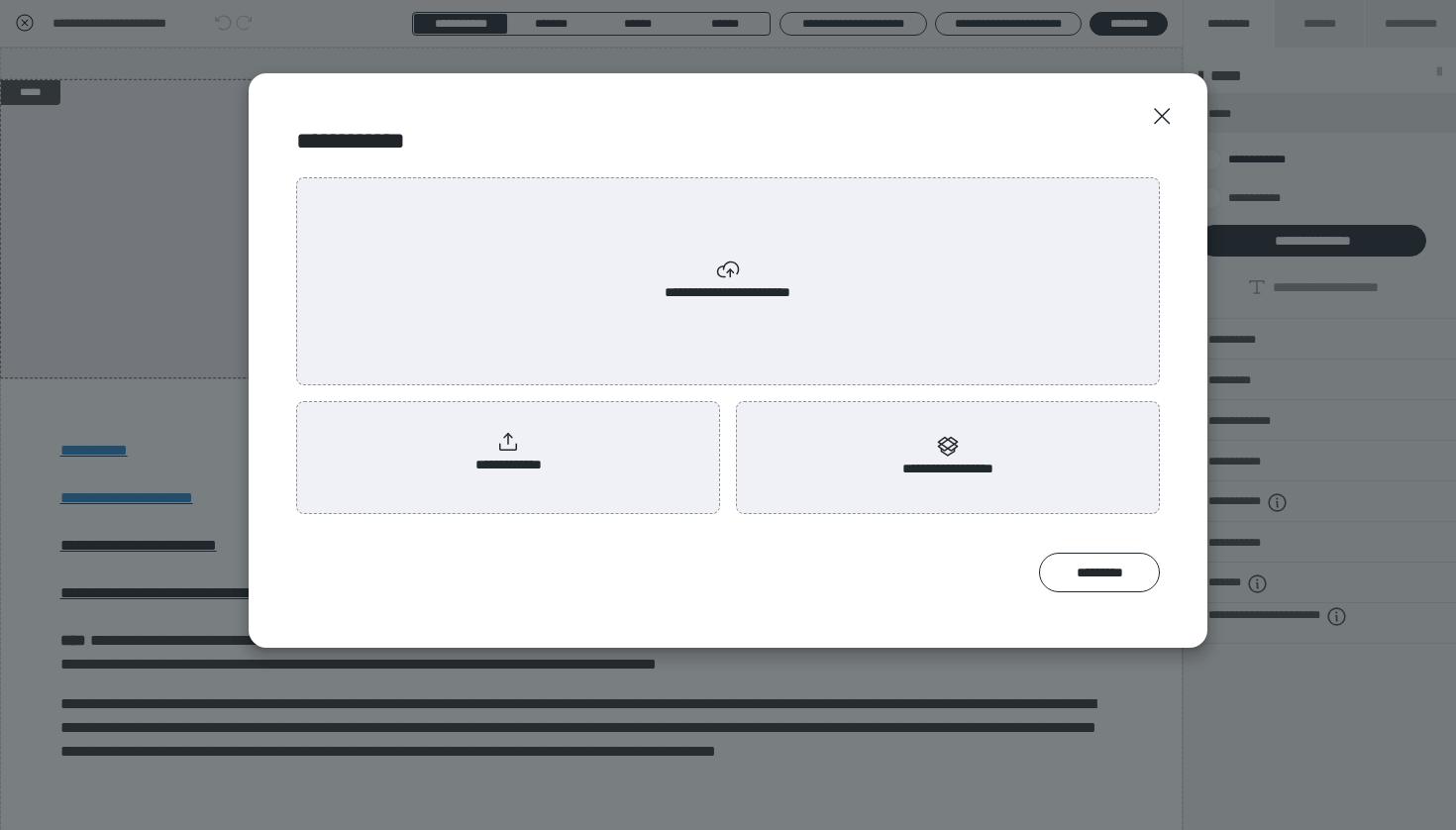 click 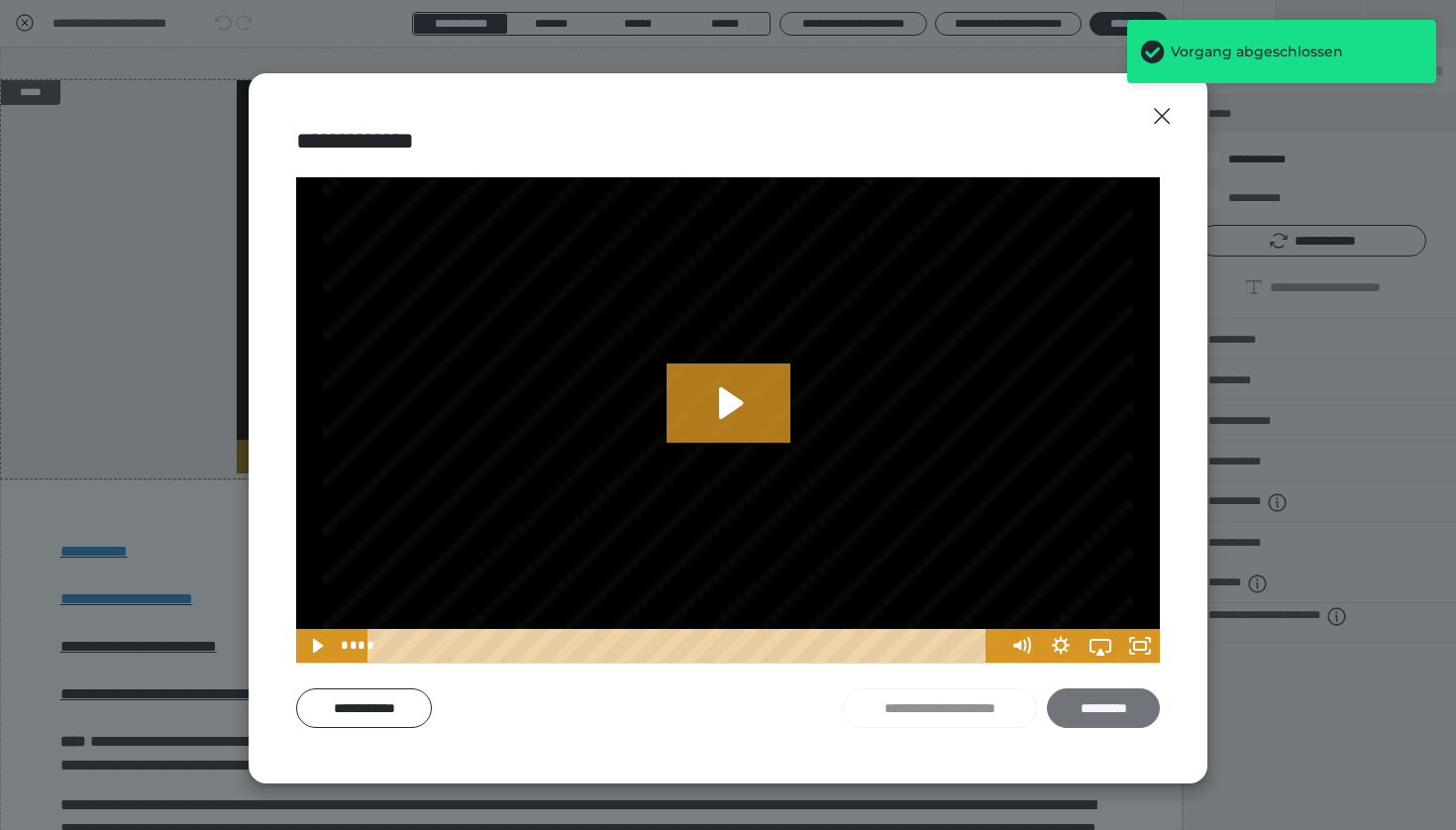 click on "*********" at bounding box center [1103, 708] 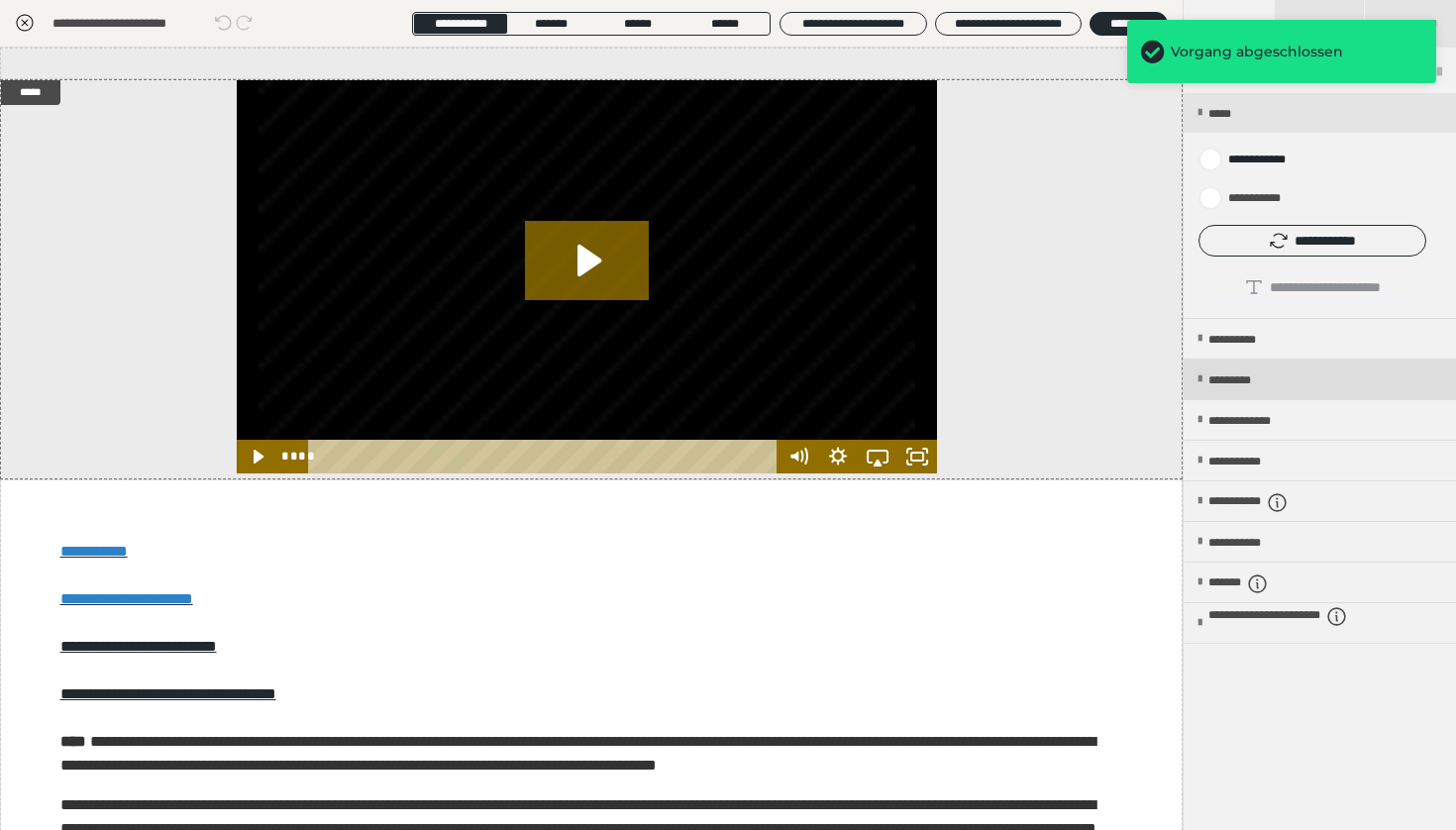 click on "*********" at bounding box center (1246, 380) 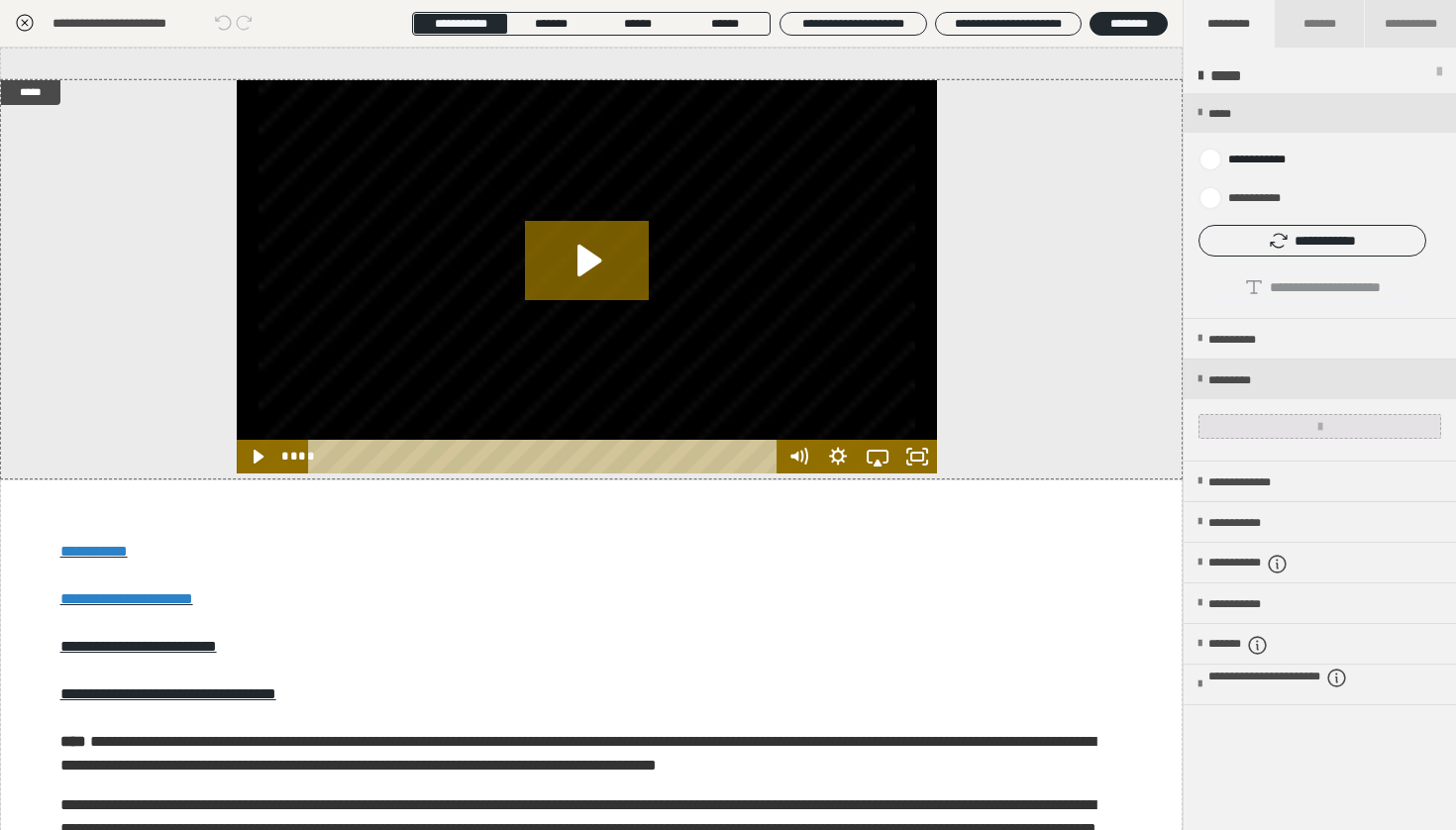 click at bounding box center (1319, 426) 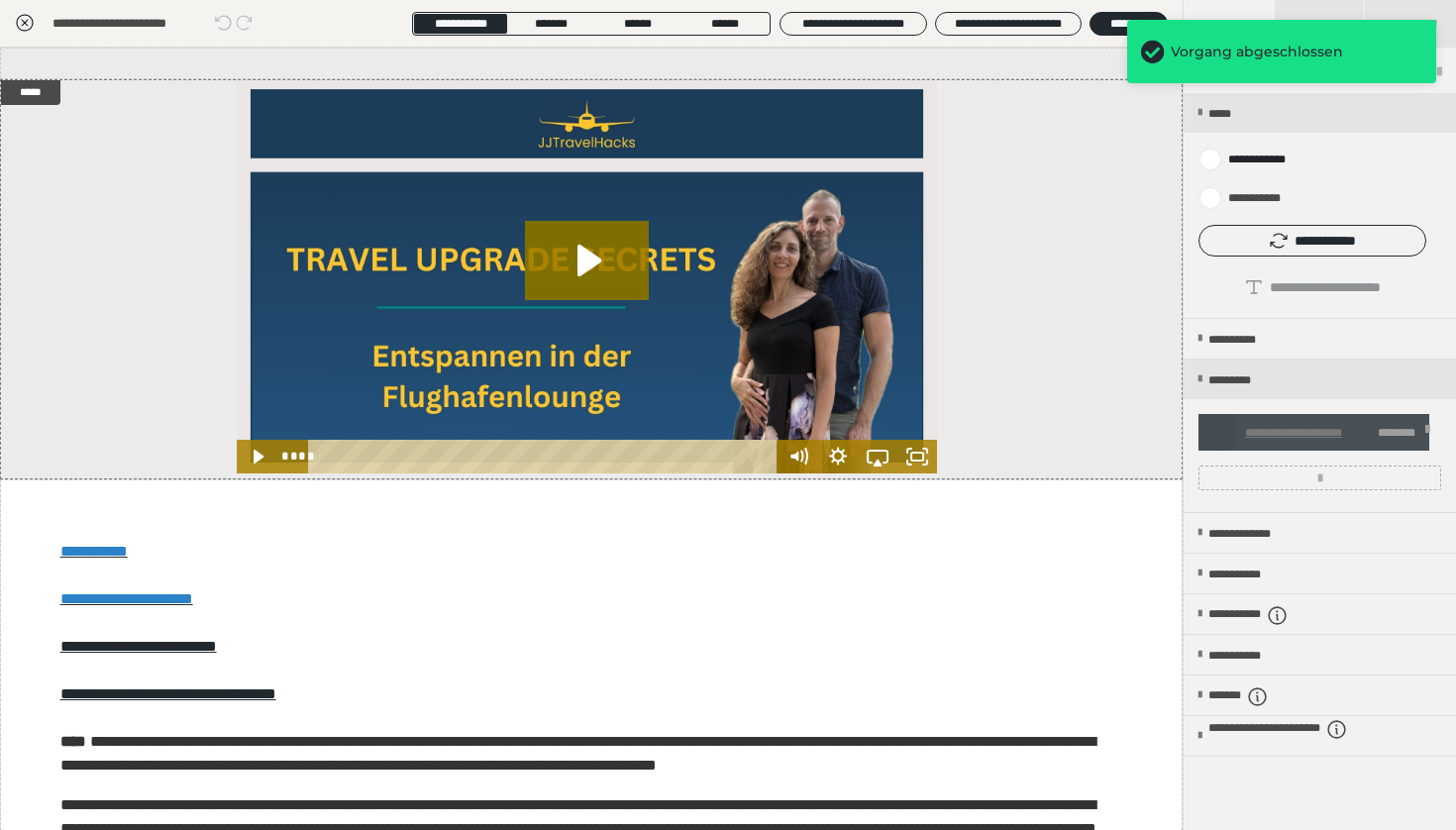 click 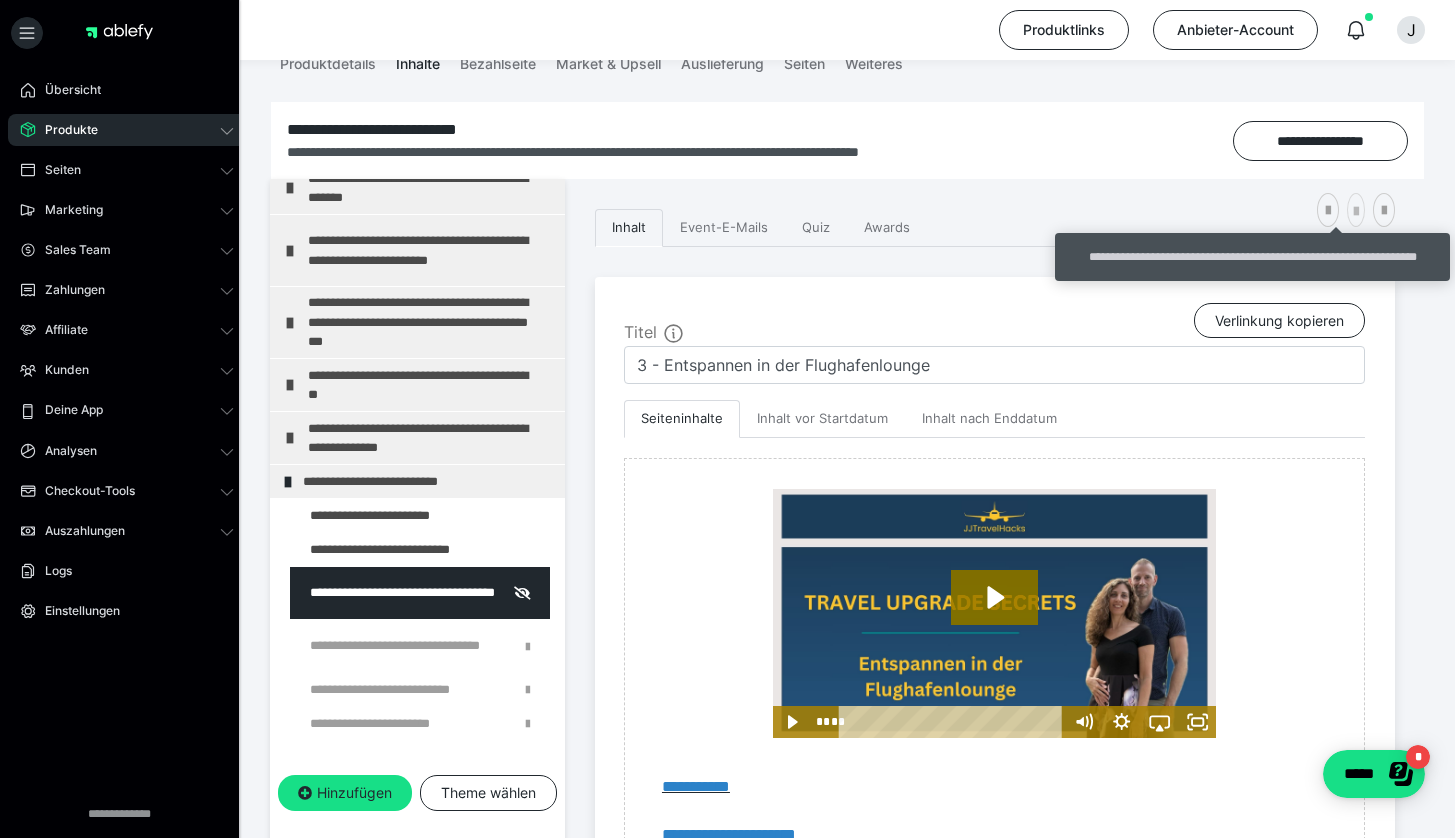 click at bounding box center [1356, 212] 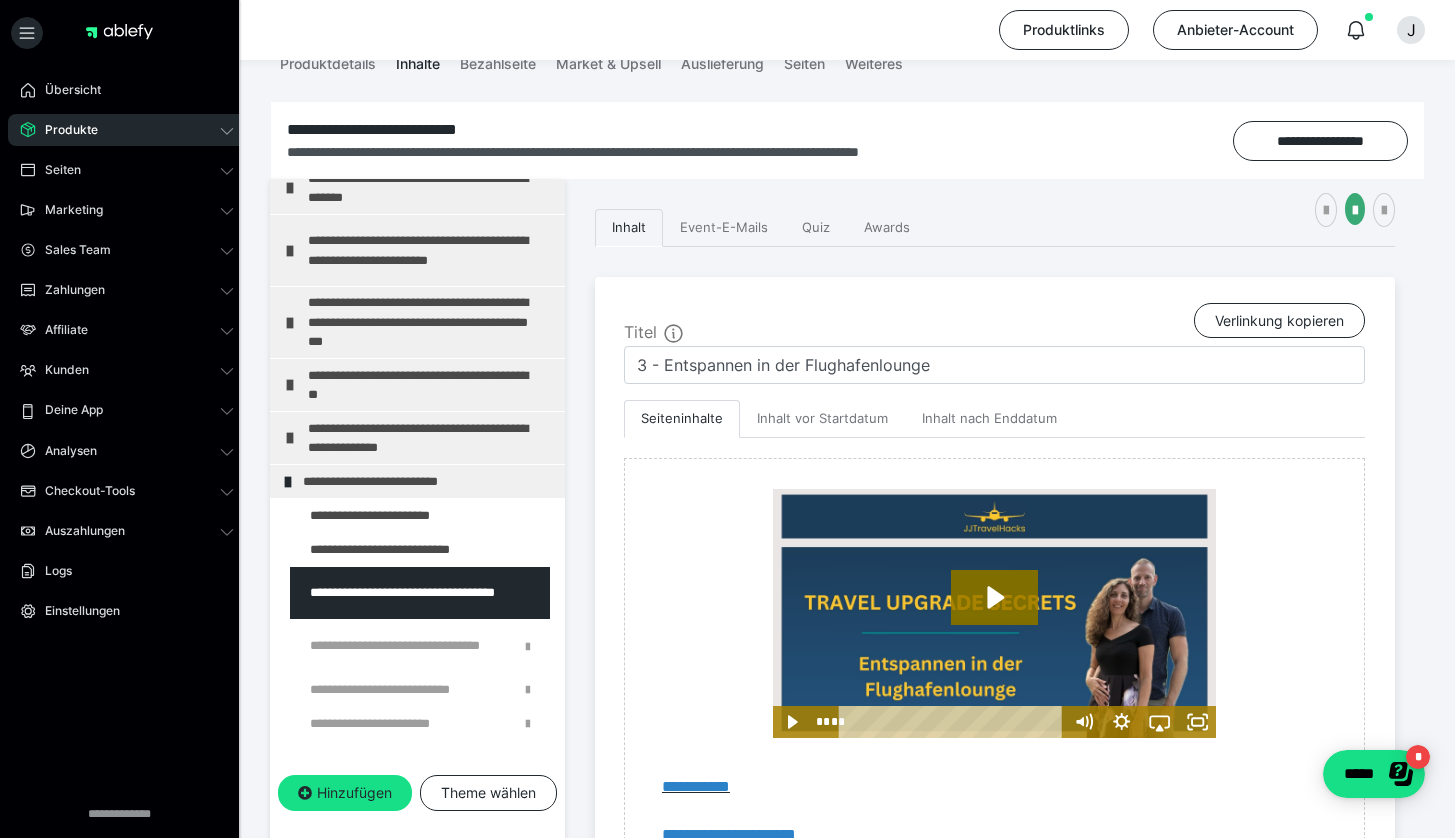 click on "Inhalt Event-E-Mails Quiz Awards" at bounding box center (995, 228) 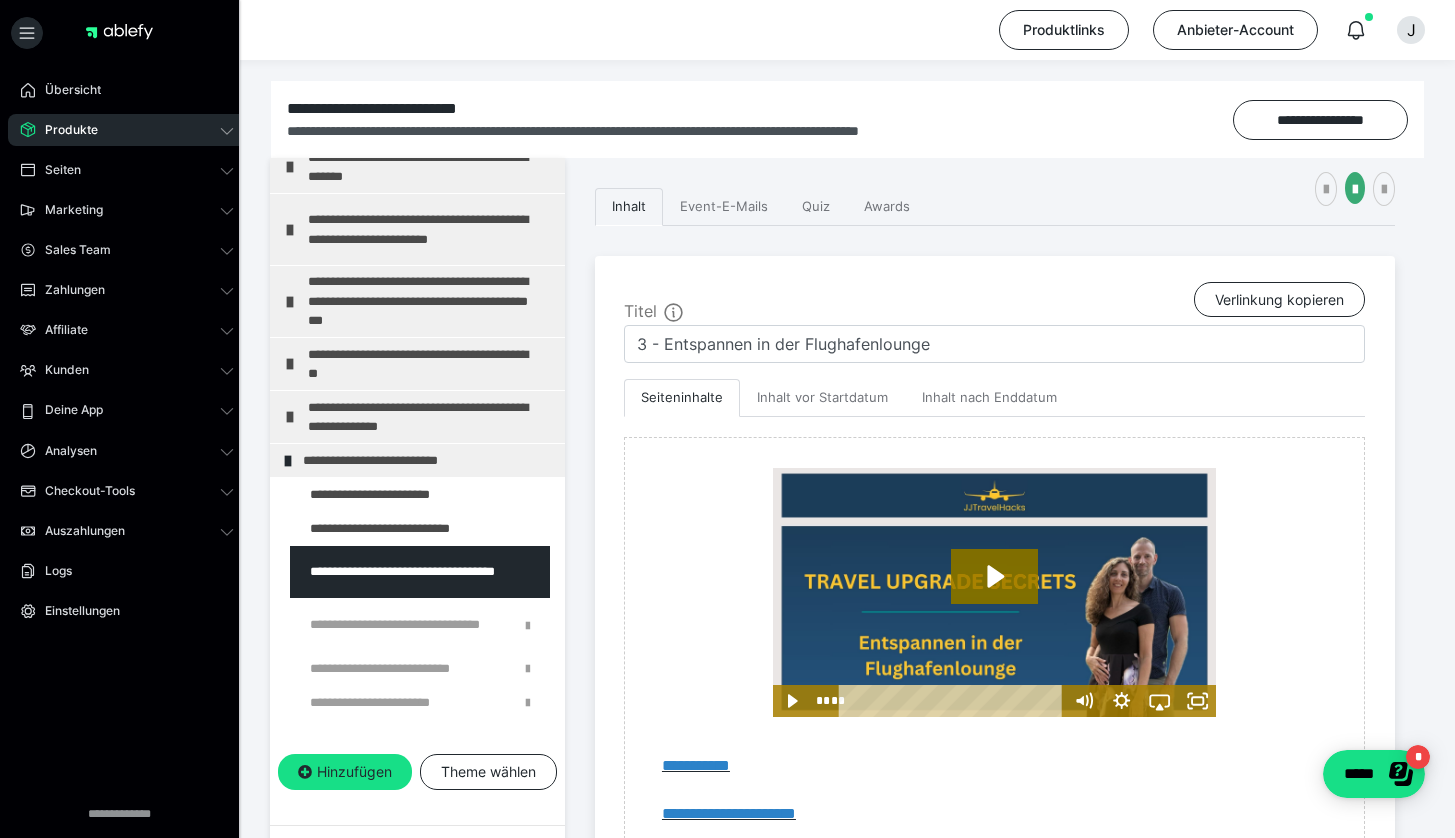 scroll, scrollTop: 0, scrollLeft: 0, axis: both 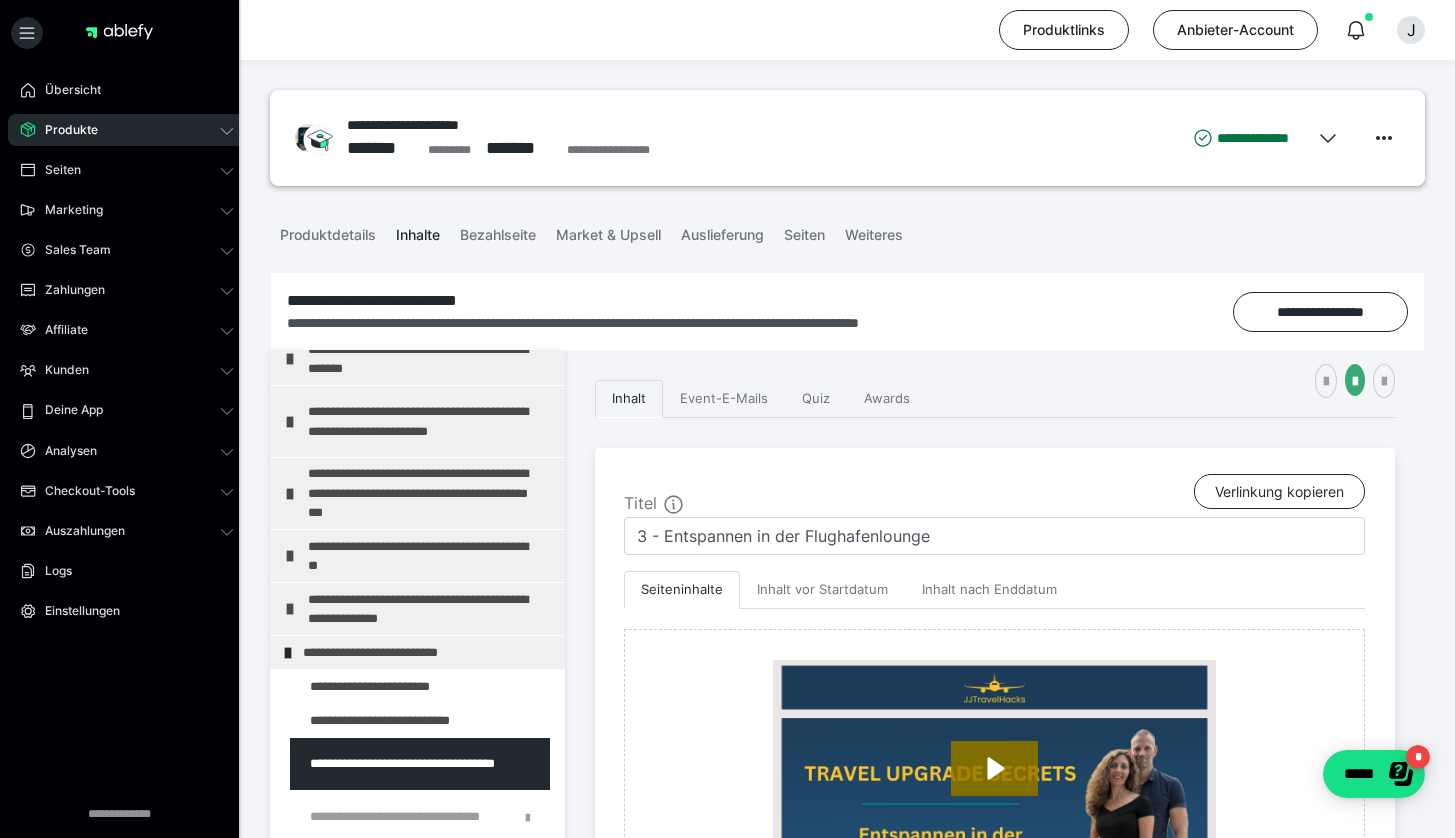 click on "Produktdetails Inhalte Bezahlseite Market & Upsell Auslieferung Seiten Weiteres" at bounding box center [847, 233] 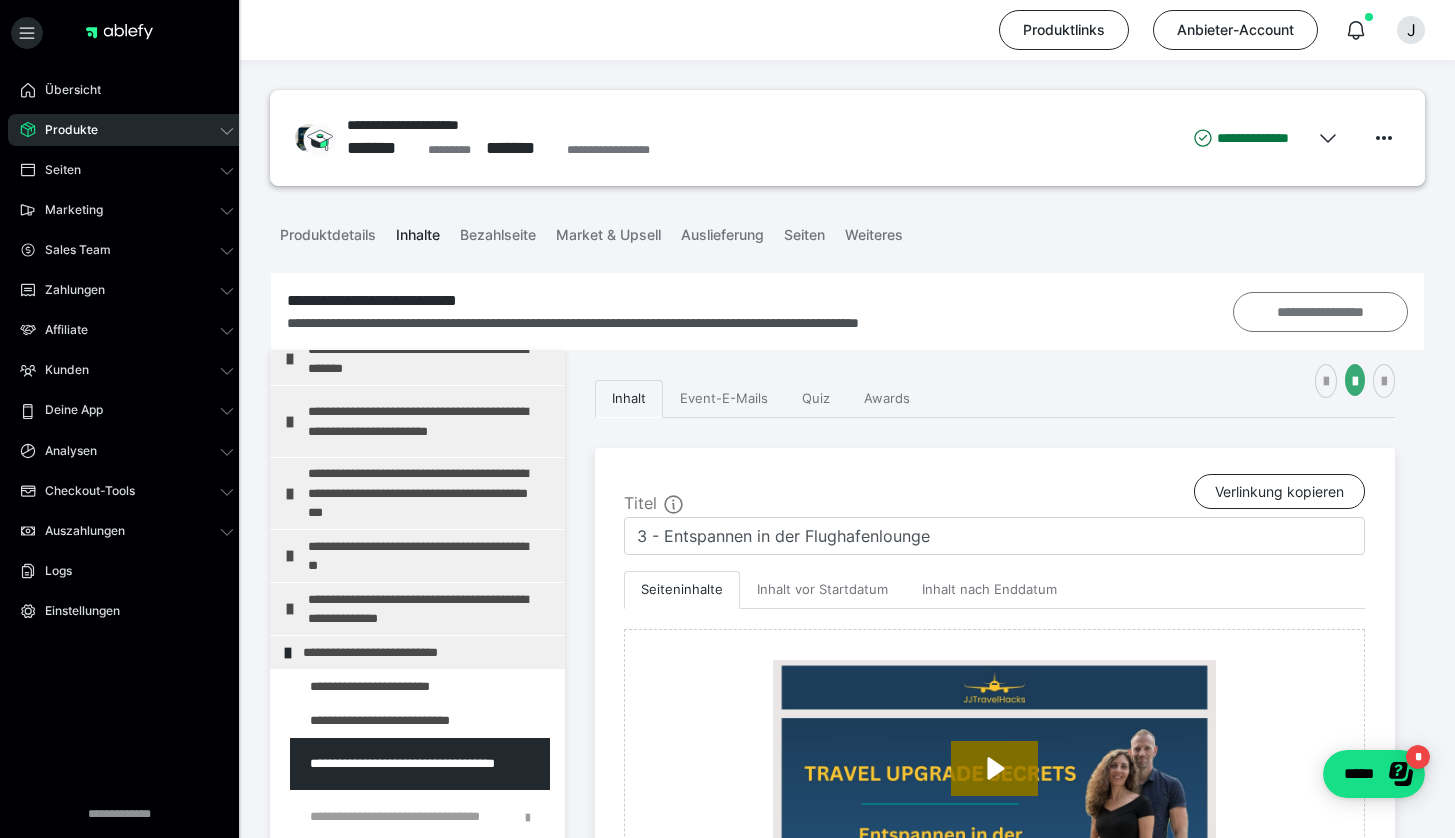 click on "**********" at bounding box center (1321, 312) 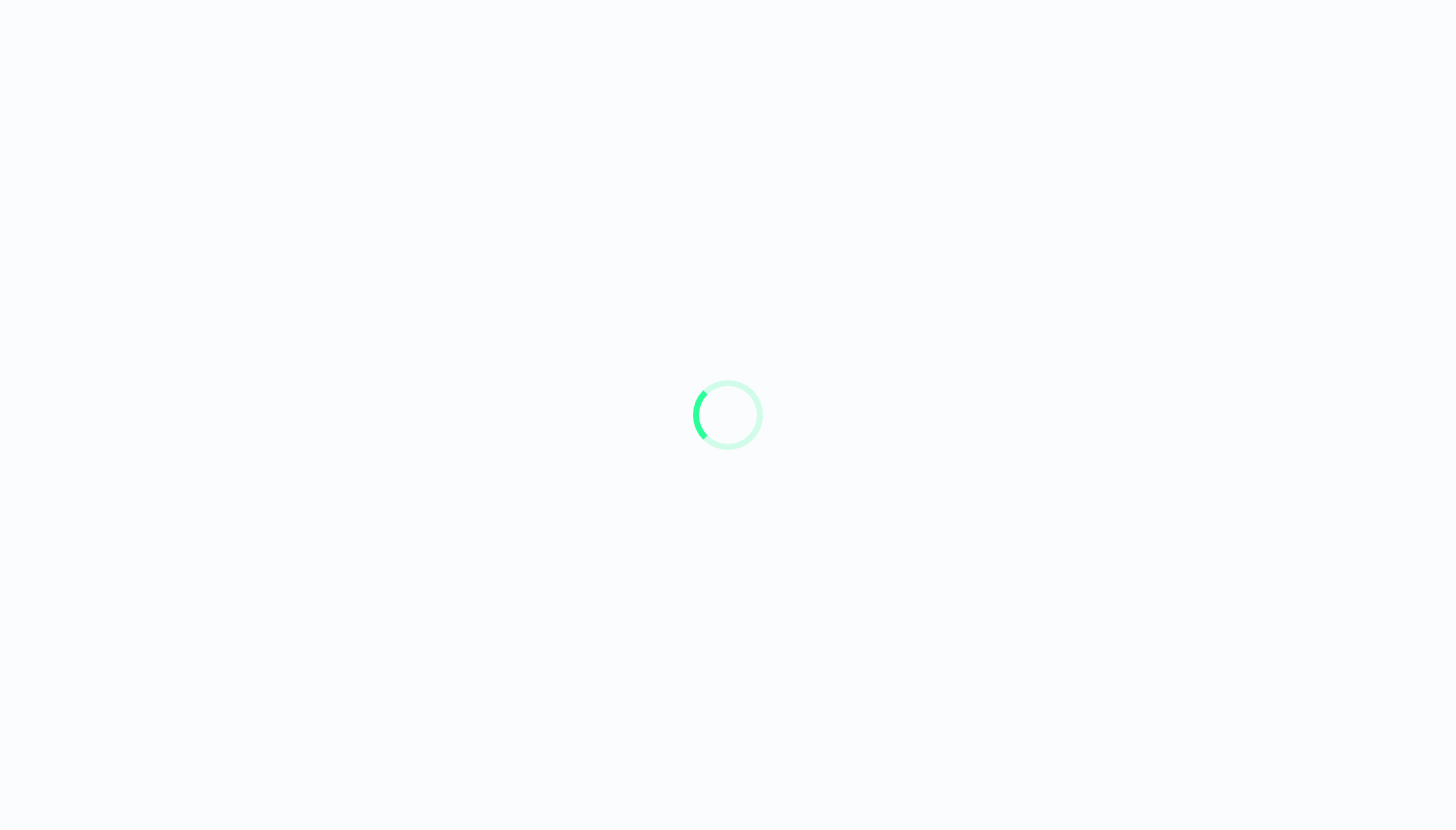 scroll, scrollTop: 0, scrollLeft: 0, axis: both 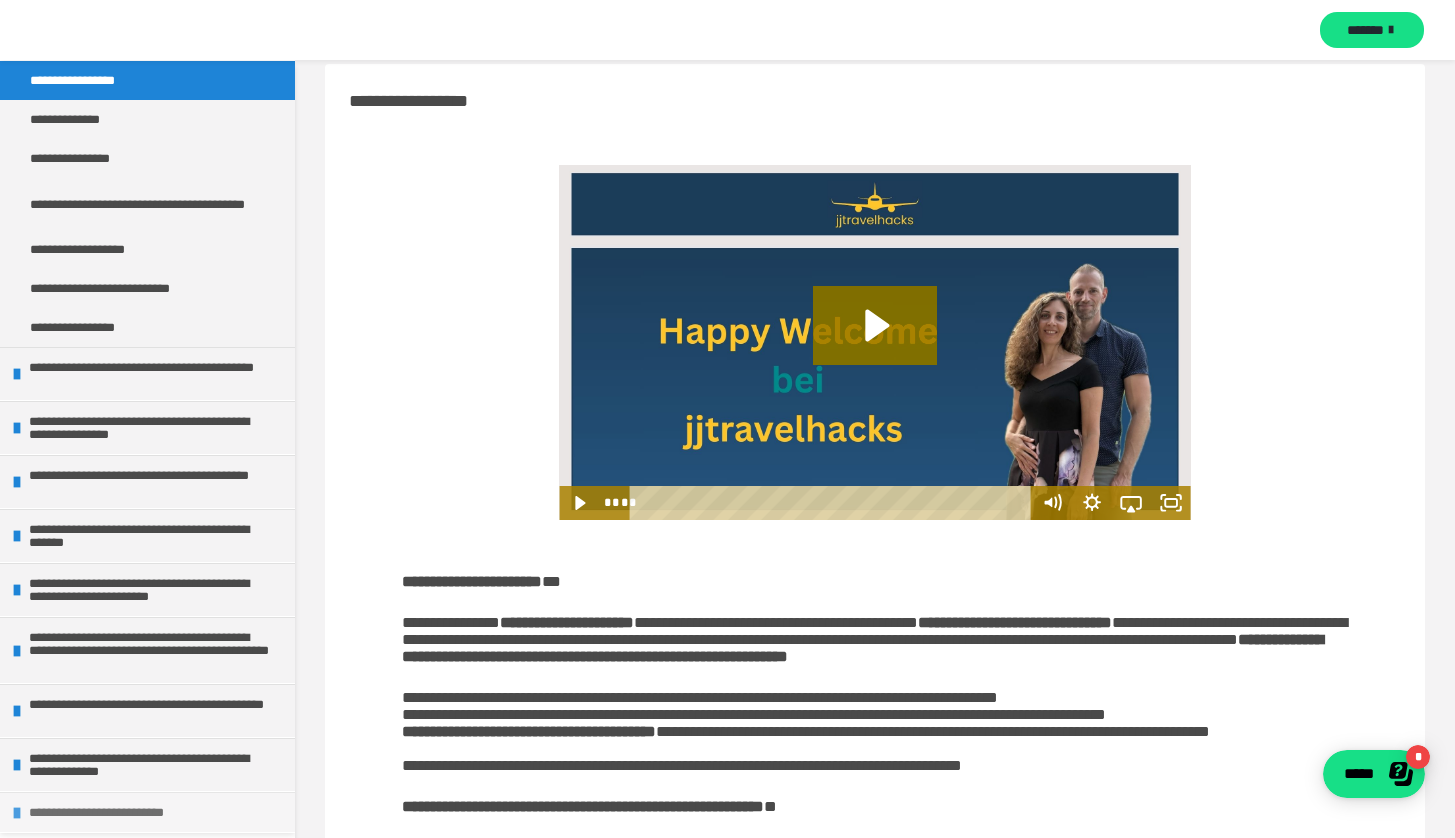 click on "**********" at bounding box center (149, 812) 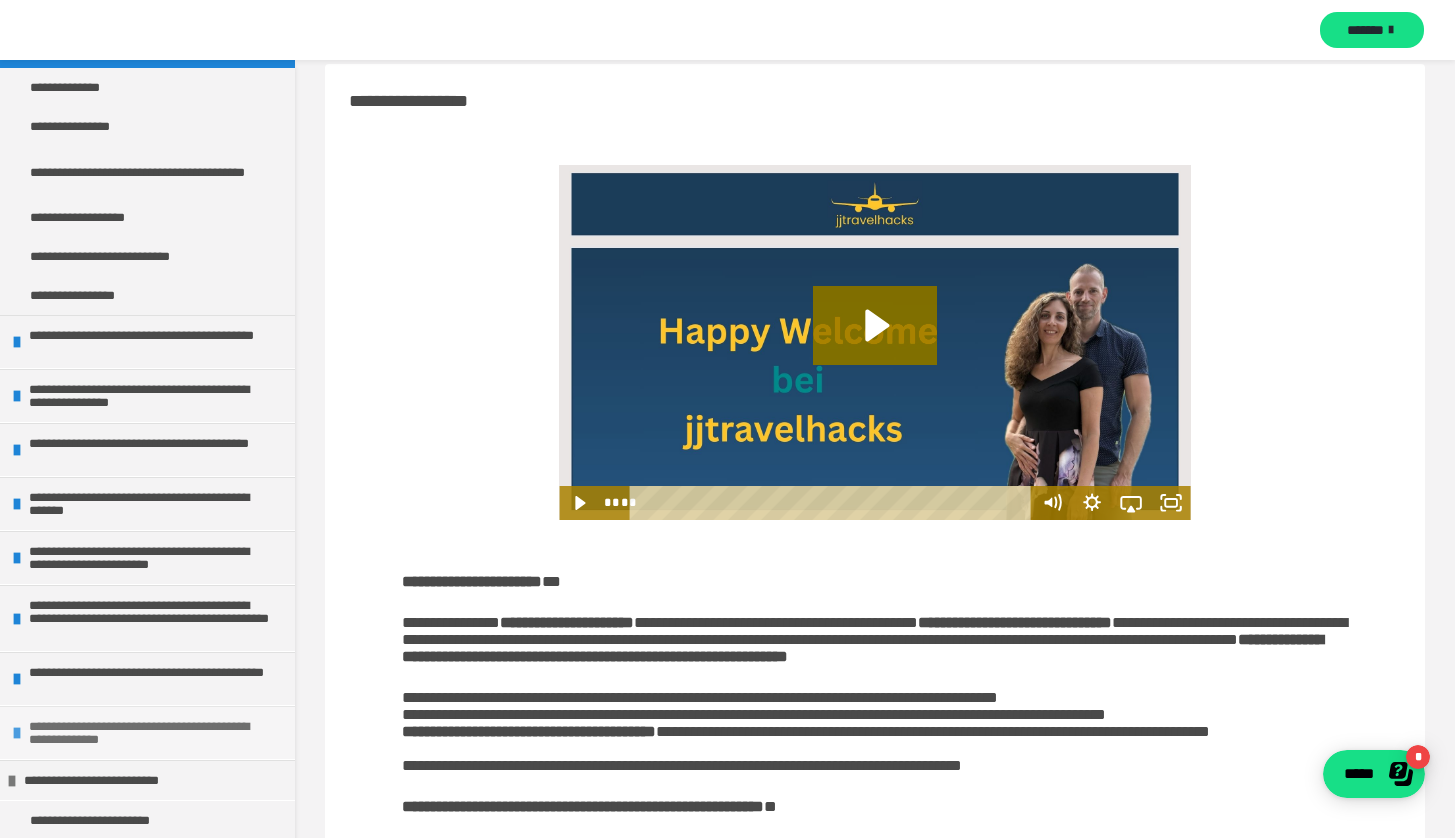scroll, scrollTop: 166, scrollLeft: 0, axis: vertical 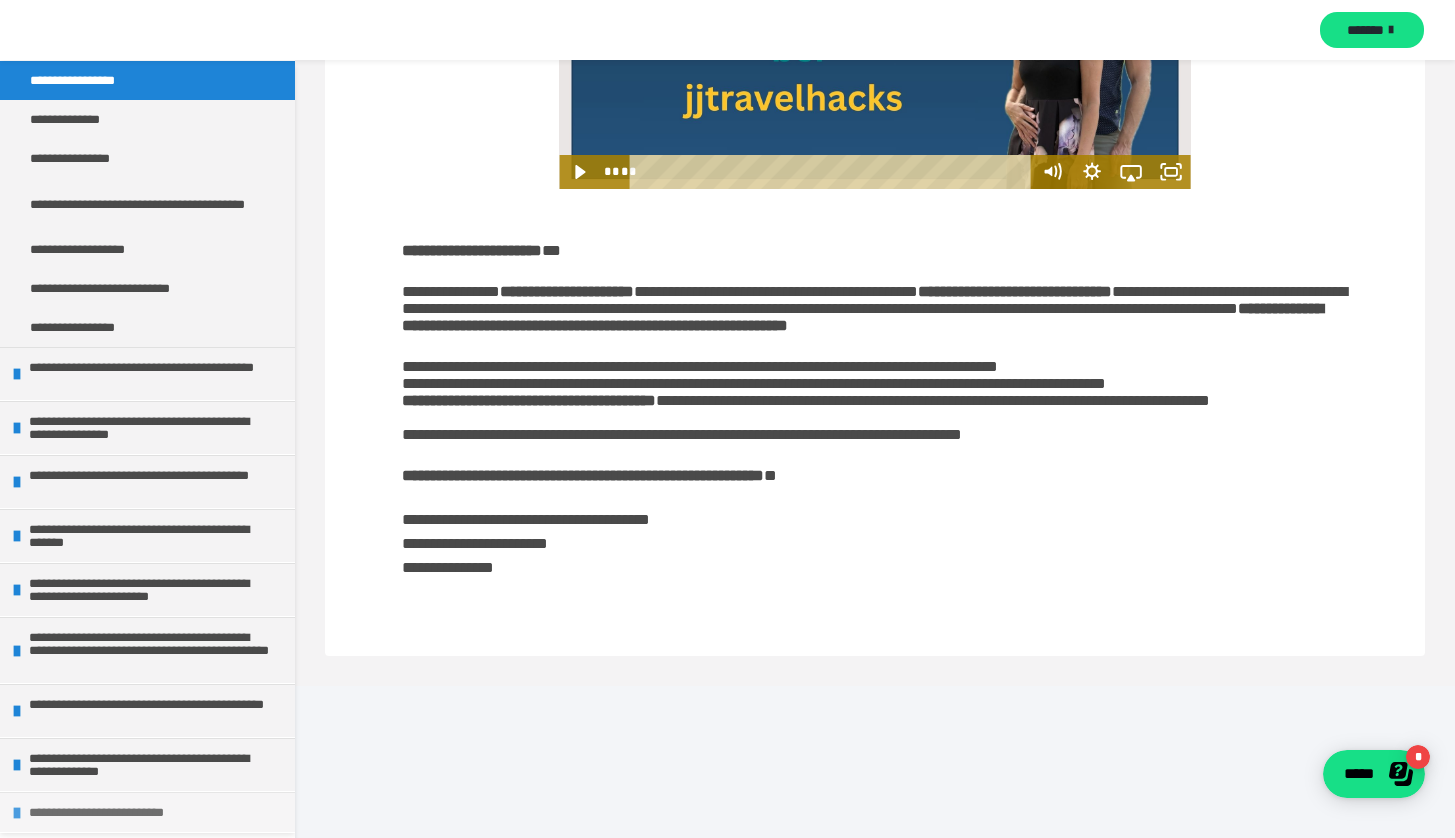 click on "**********" at bounding box center (149, 812) 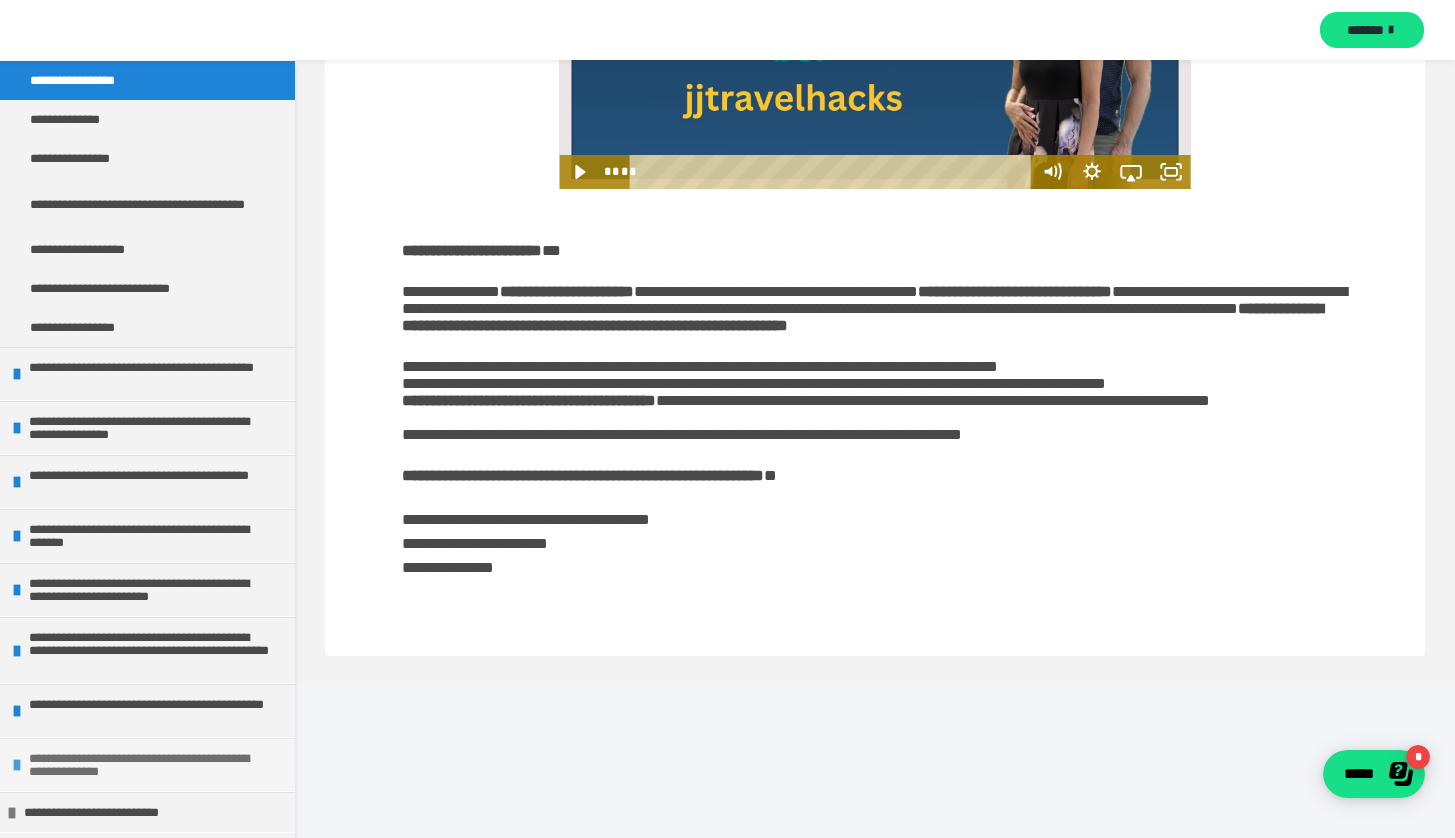 scroll, scrollTop: 257, scrollLeft: 0, axis: vertical 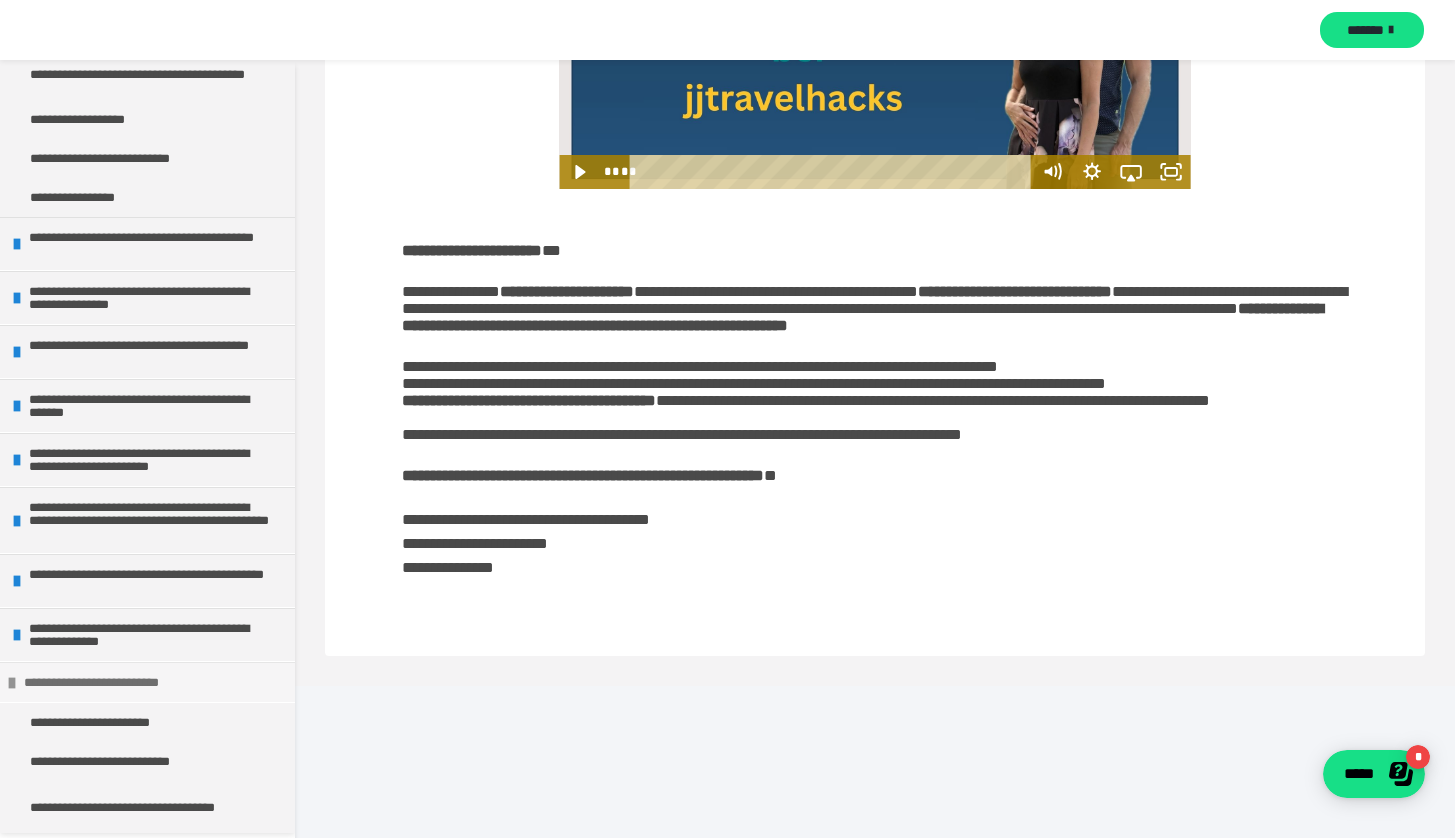 click on "**********" at bounding box center [144, 682] 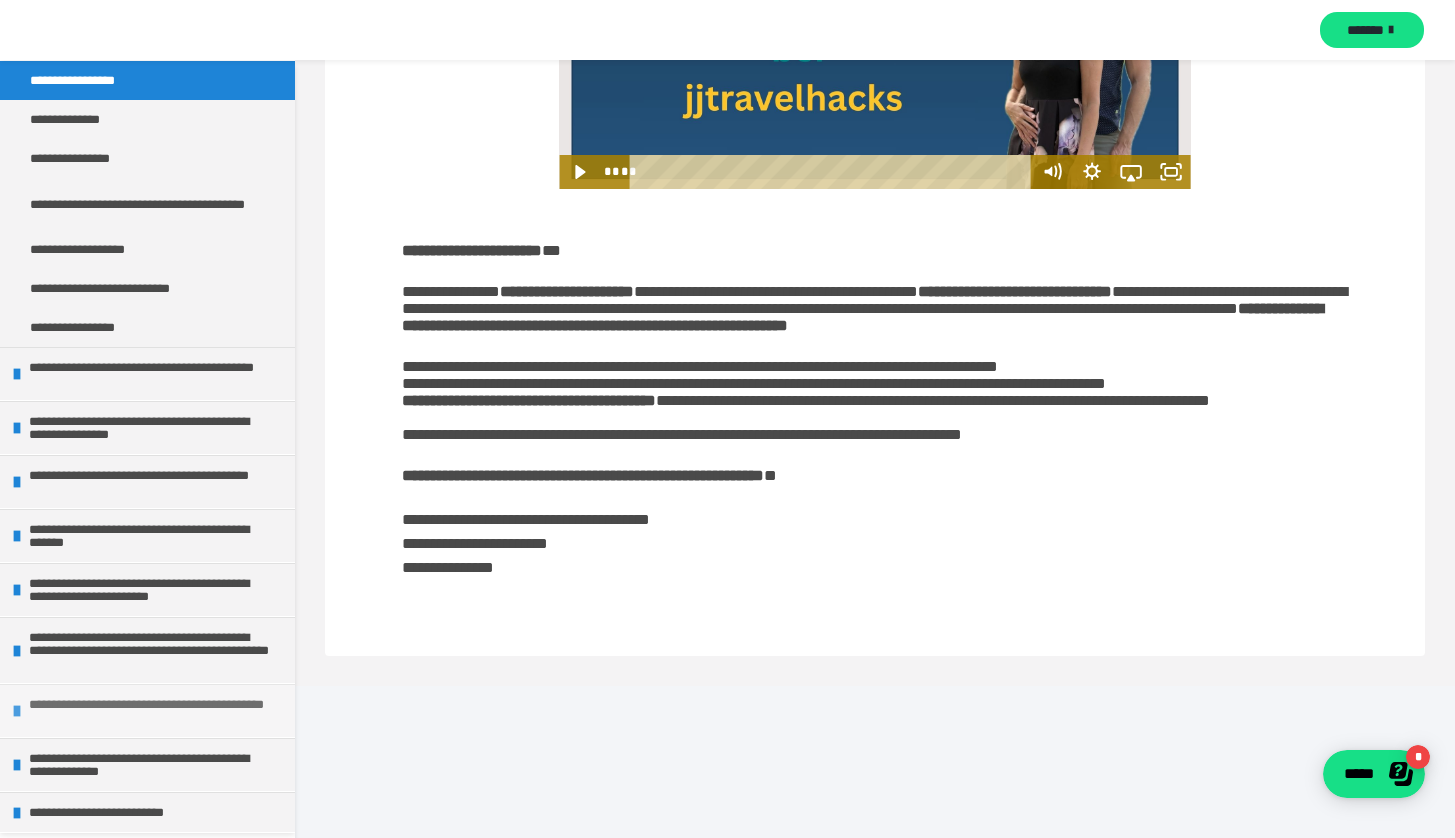 scroll, scrollTop: 0, scrollLeft: 0, axis: both 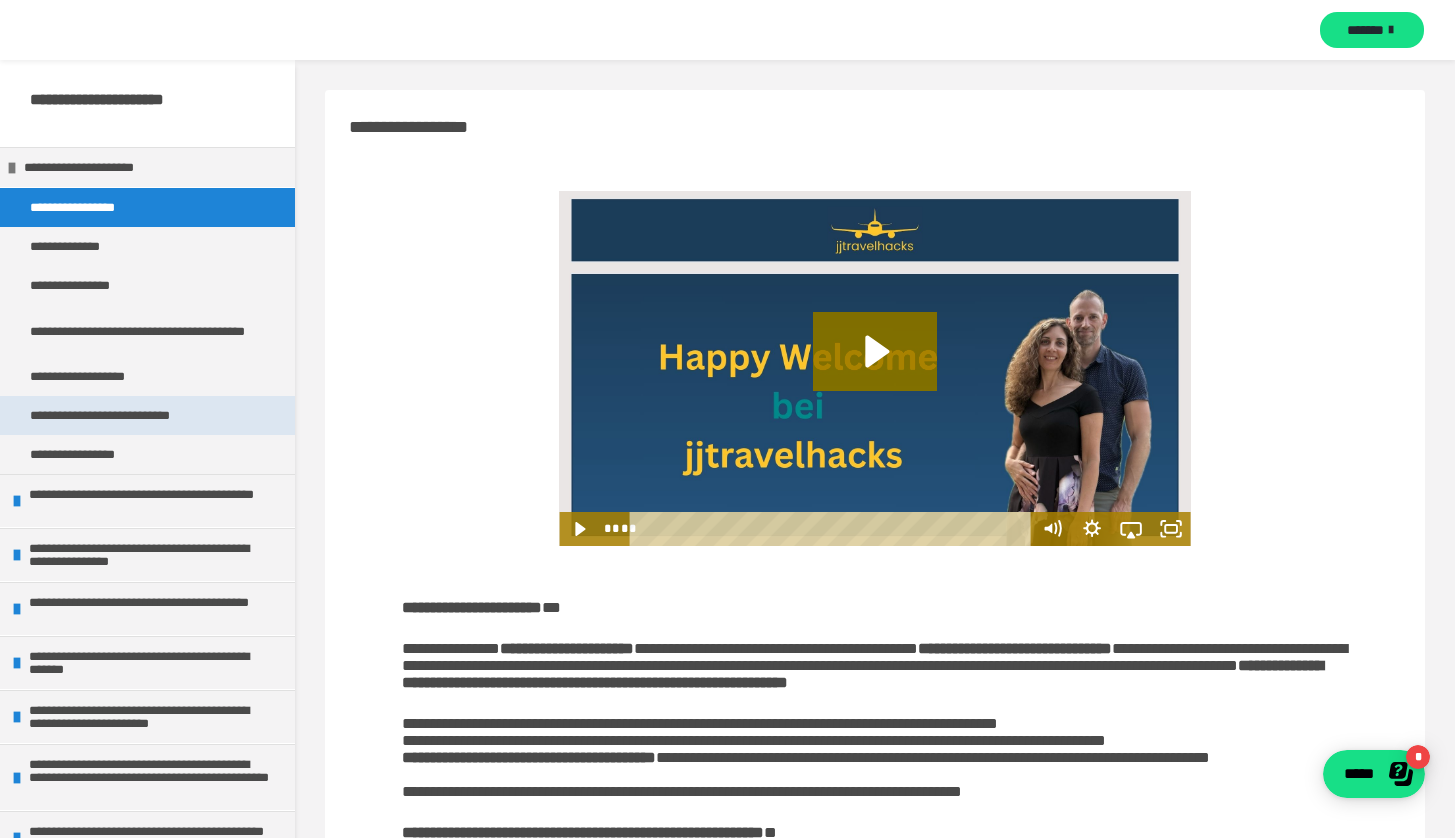 click on "**********" at bounding box center (116, 415) 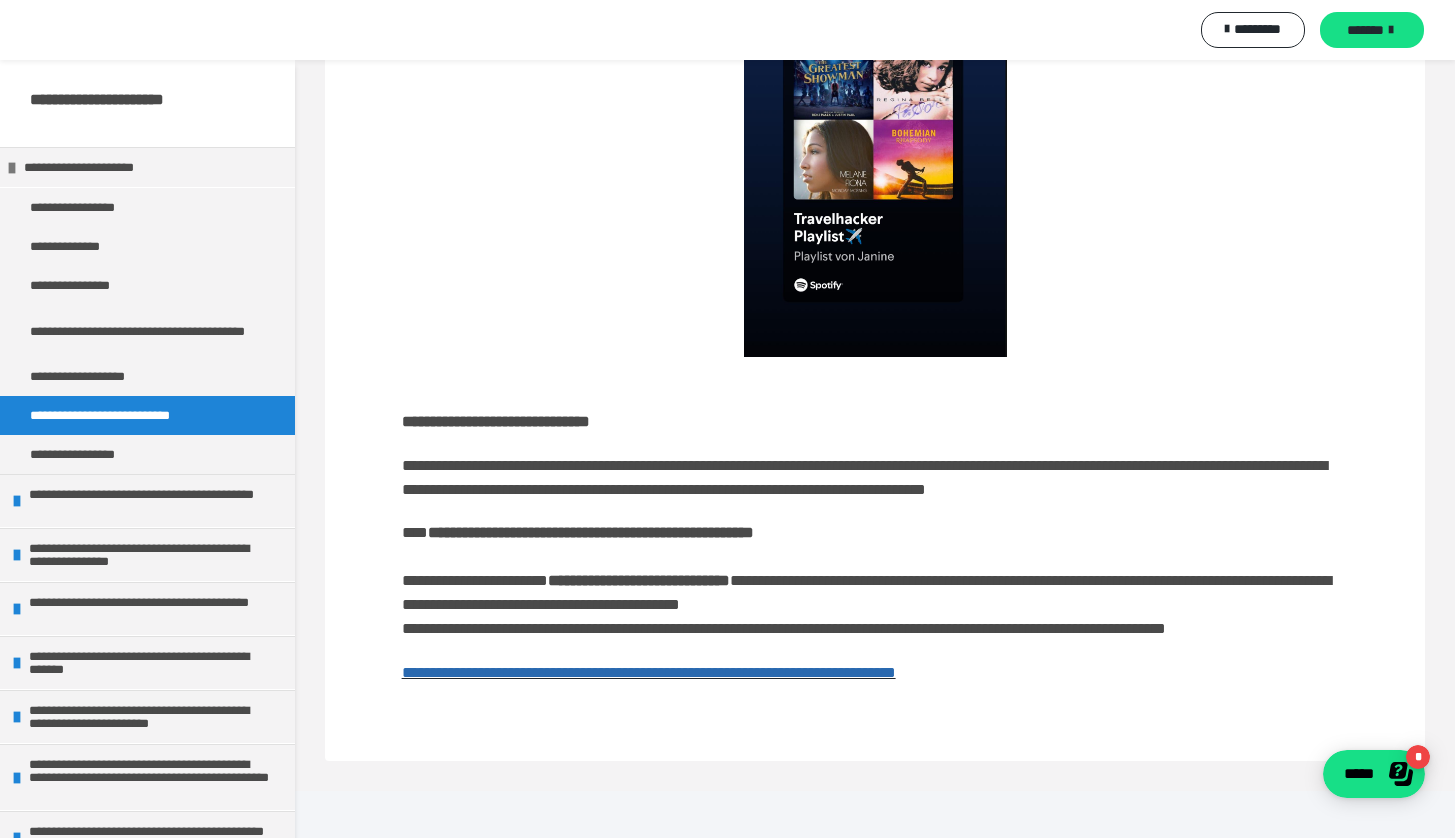 scroll, scrollTop: 0, scrollLeft: 0, axis: both 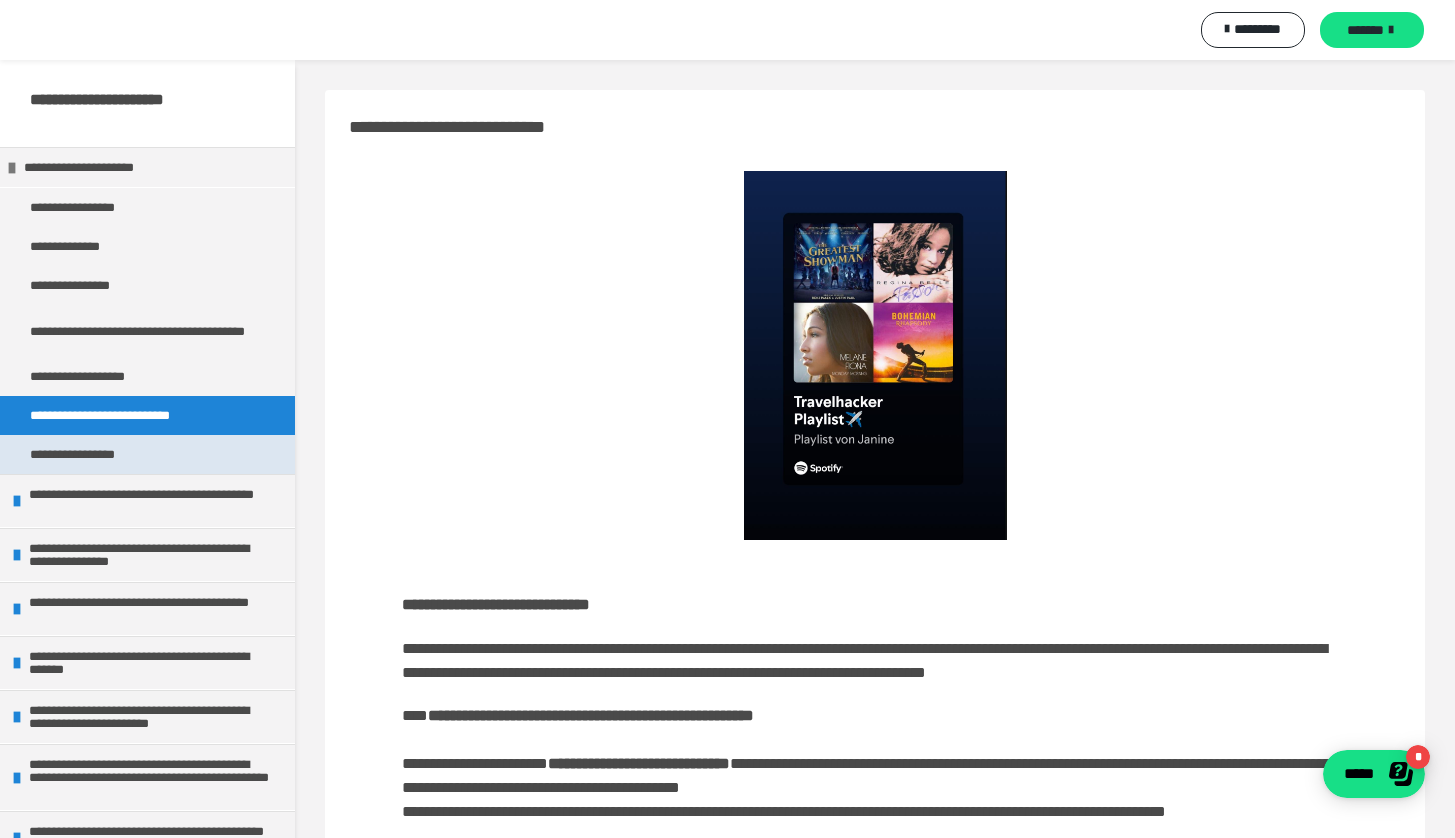 click on "**********" at bounding box center [89, 454] 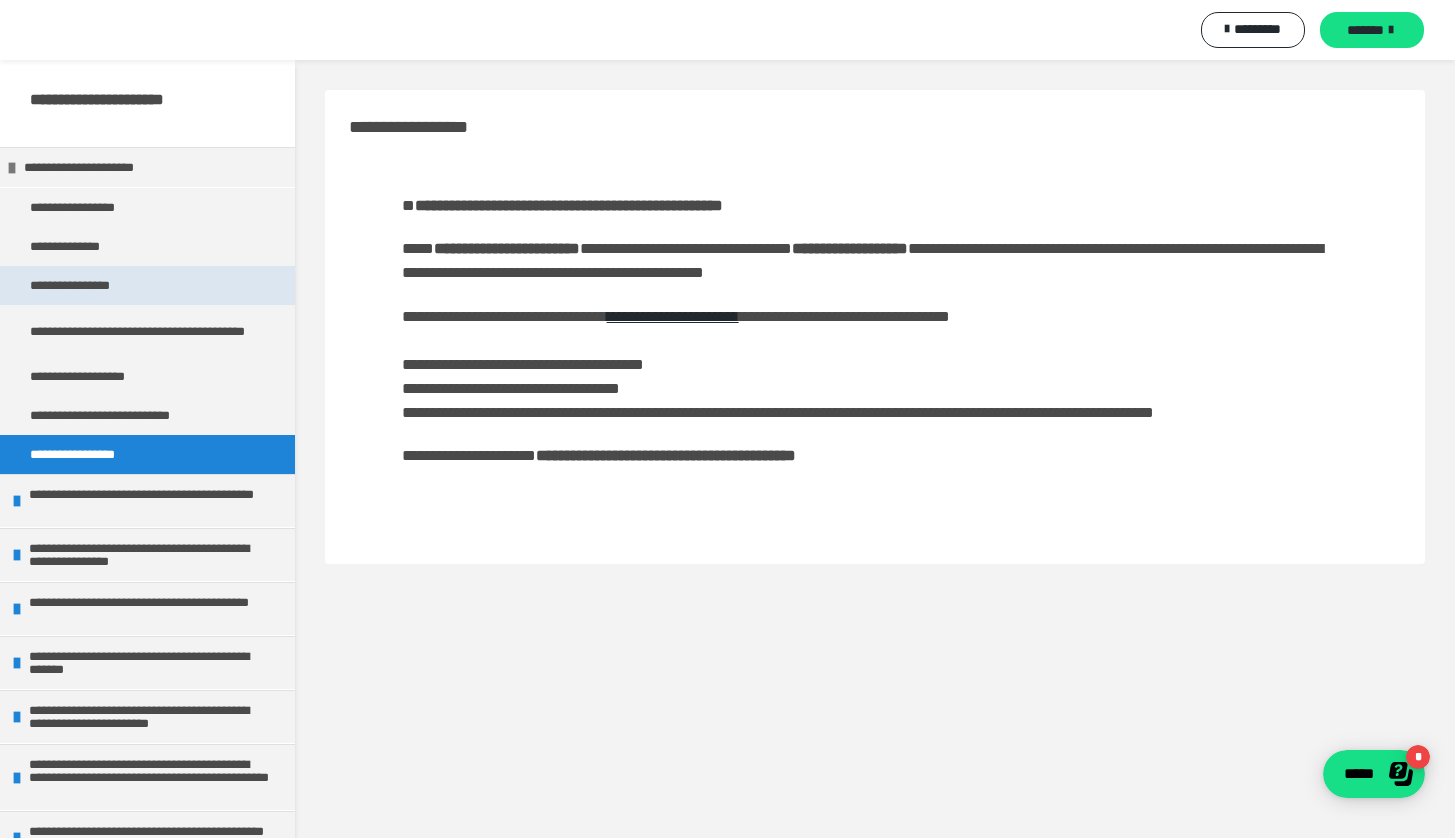 click on "**********" at bounding box center (83, 285) 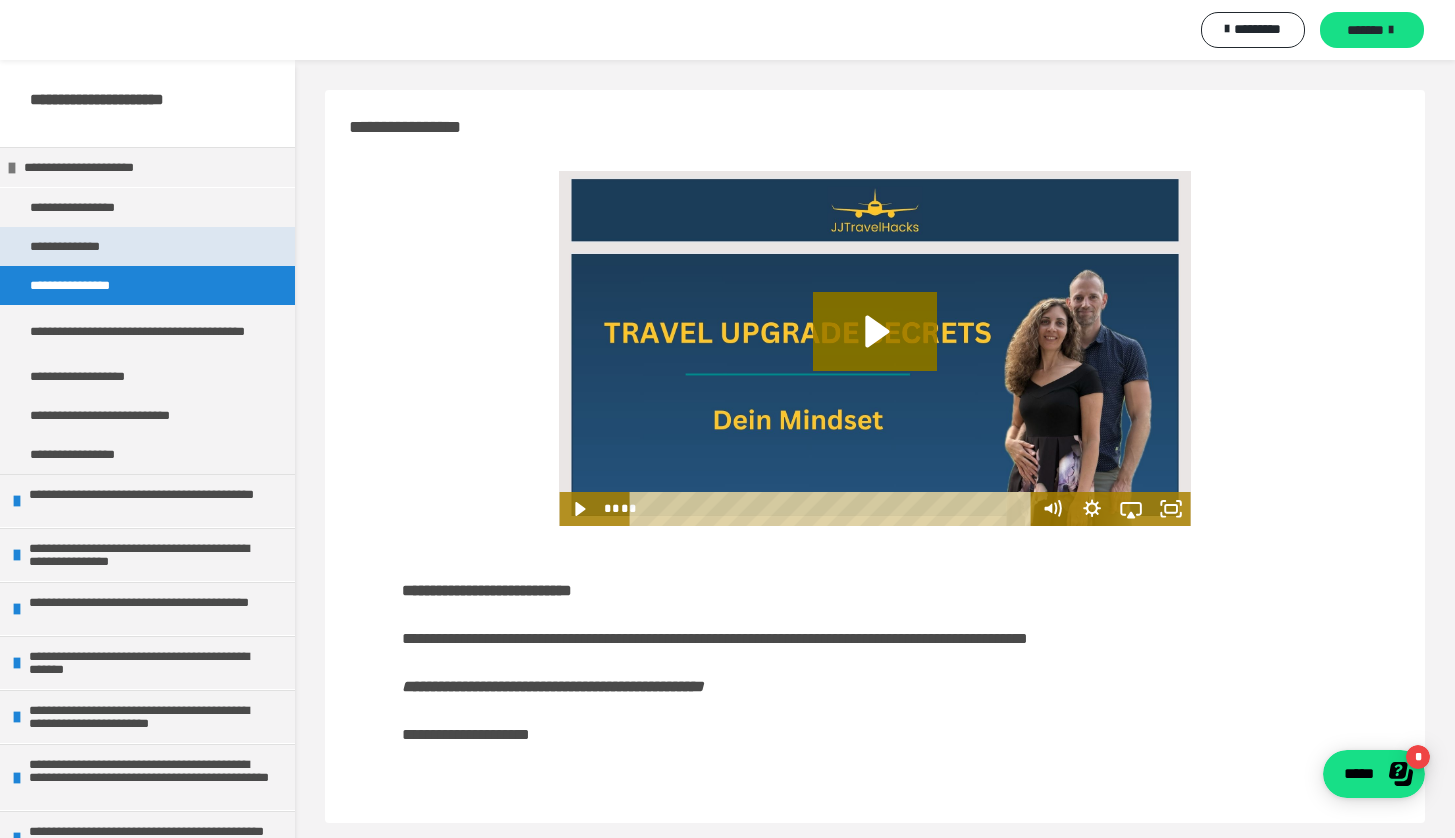 click on "**********" at bounding box center (75, 246) 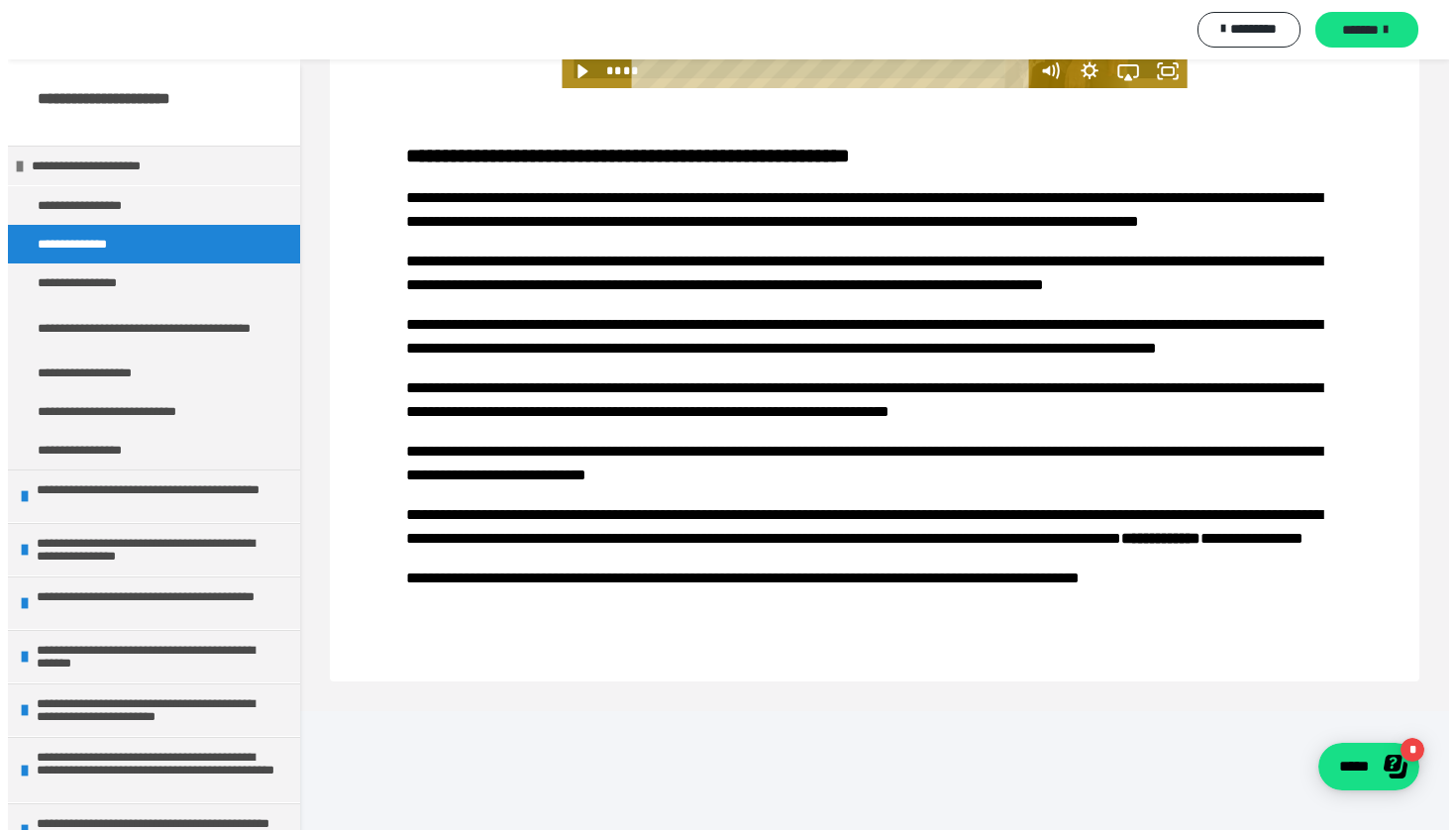 scroll, scrollTop: 0, scrollLeft: 0, axis: both 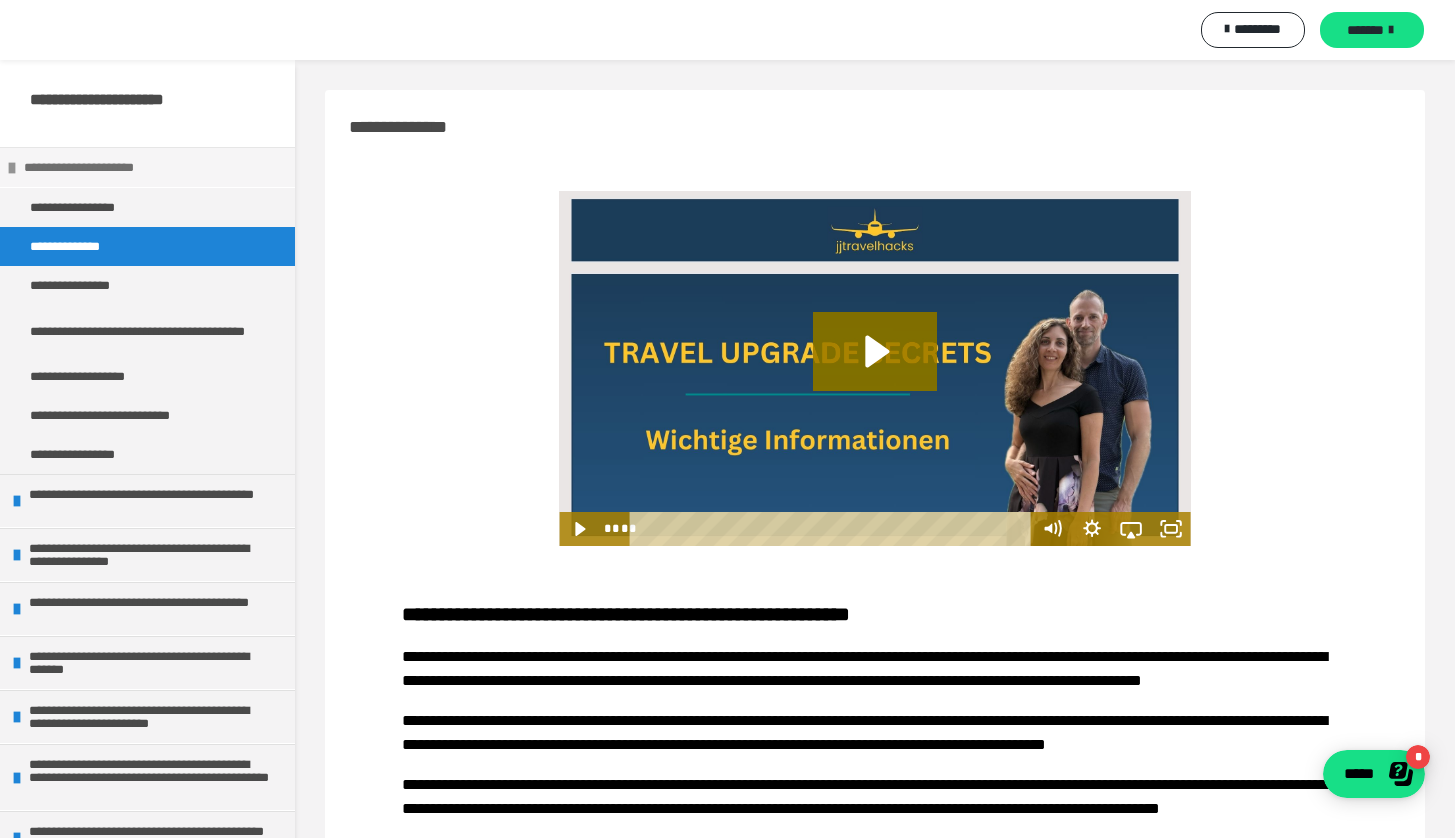 click on "**********" at bounding box center [144, 167] 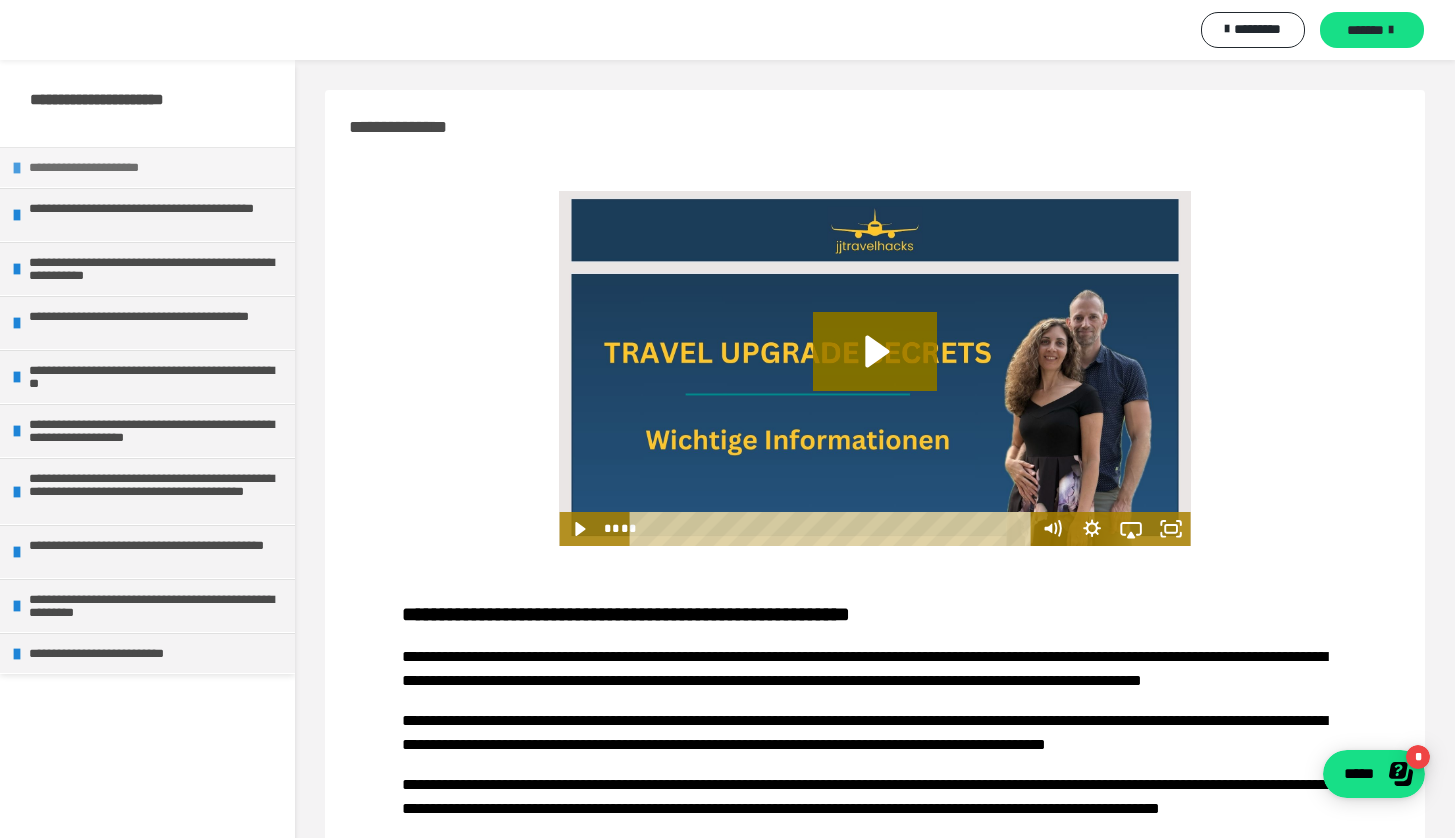 click on "**********" at bounding box center [157, 167] 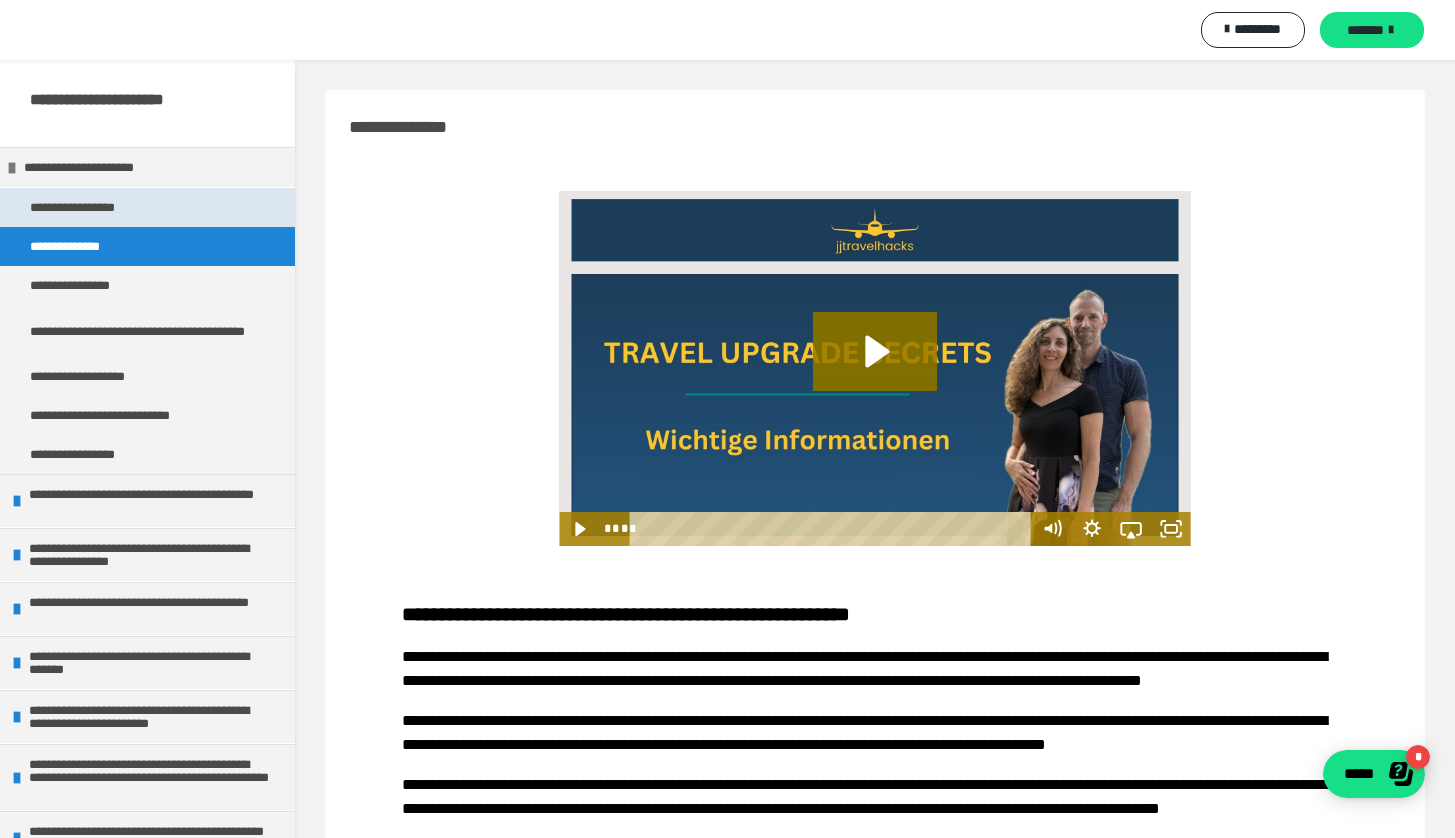 click on "**********" at bounding box center [92, 207] 